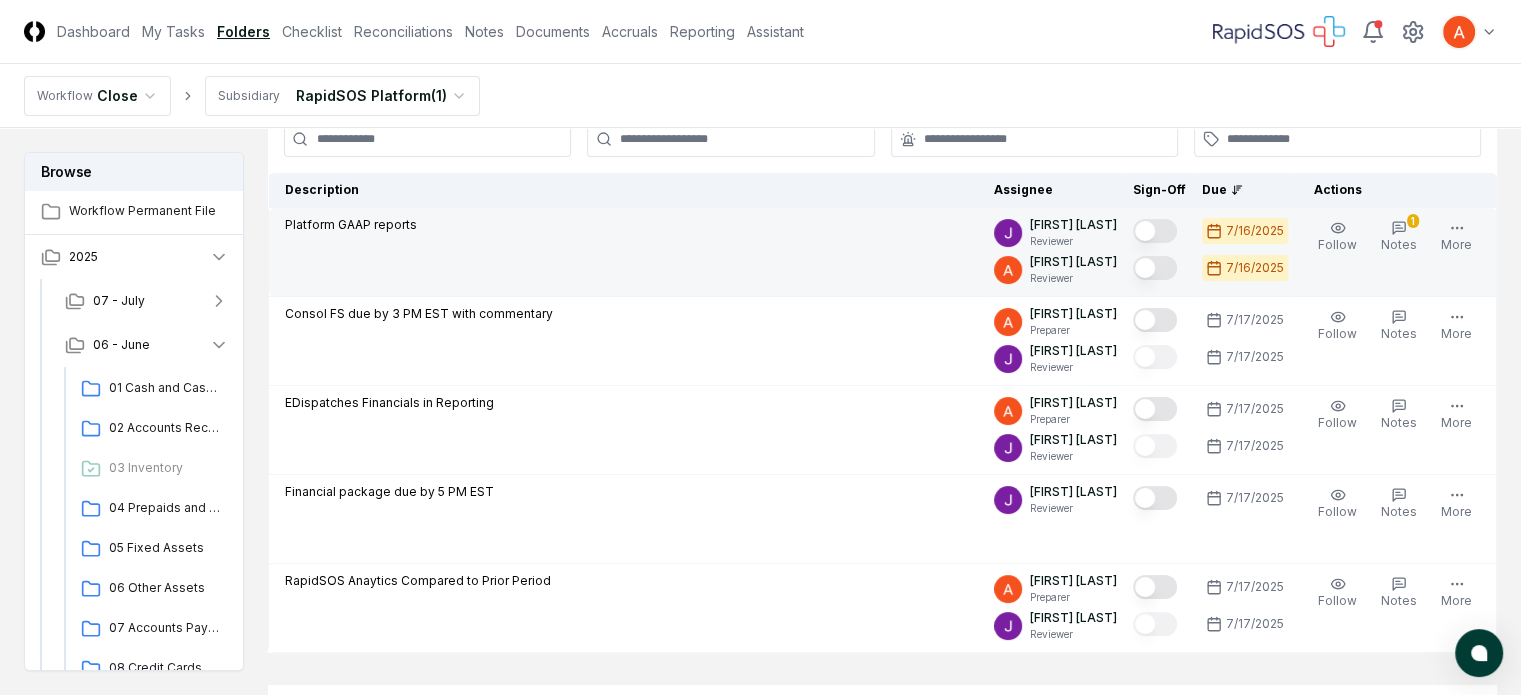 scroll, scrollTop: 168, scrollLeft: 0, axis: vertical 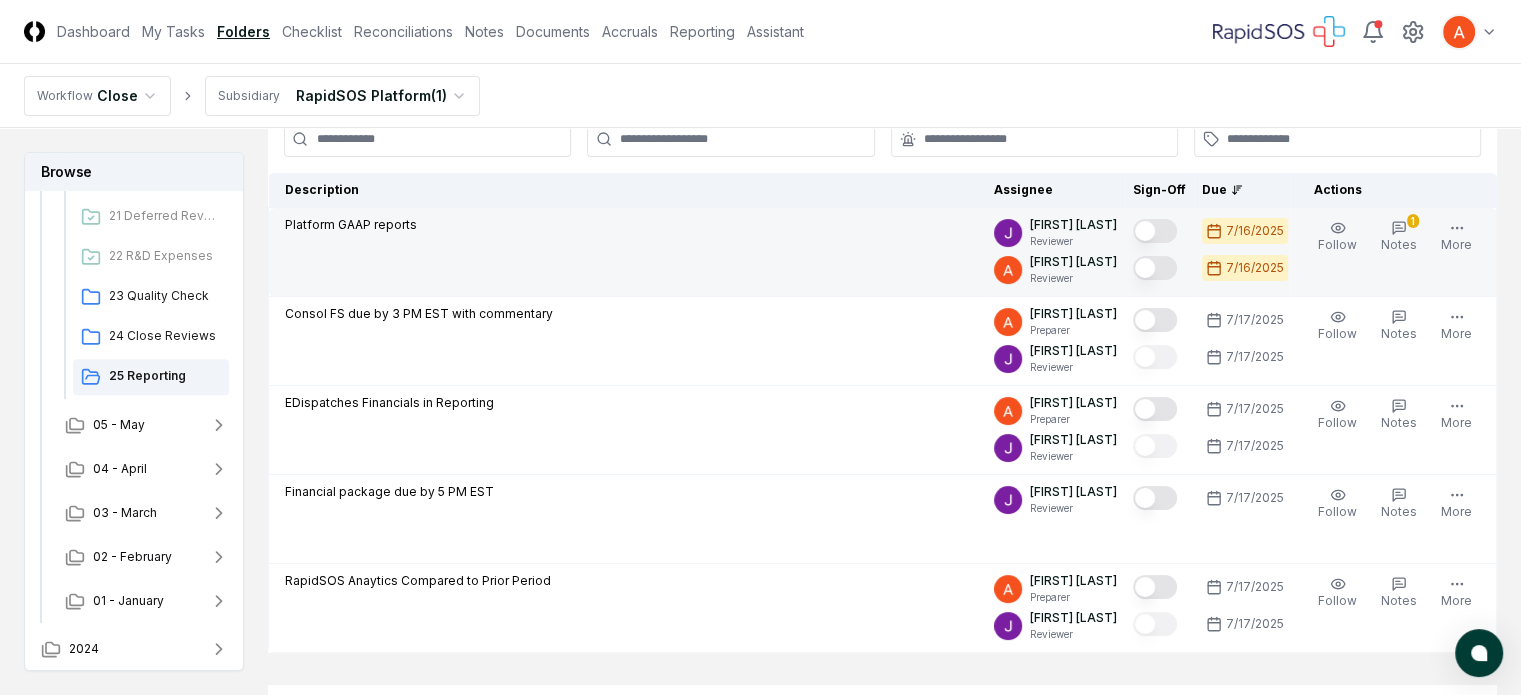 click at bounding box center (1155, 231) 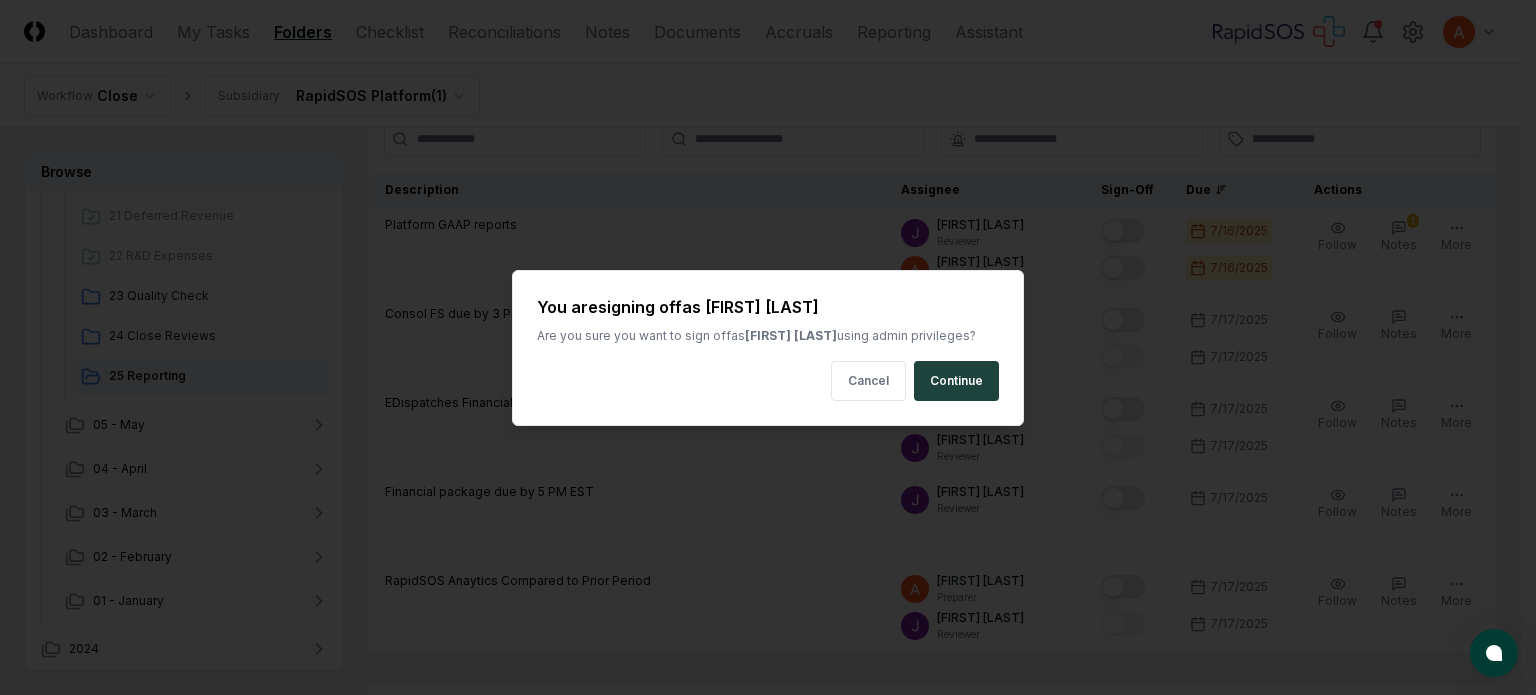 type 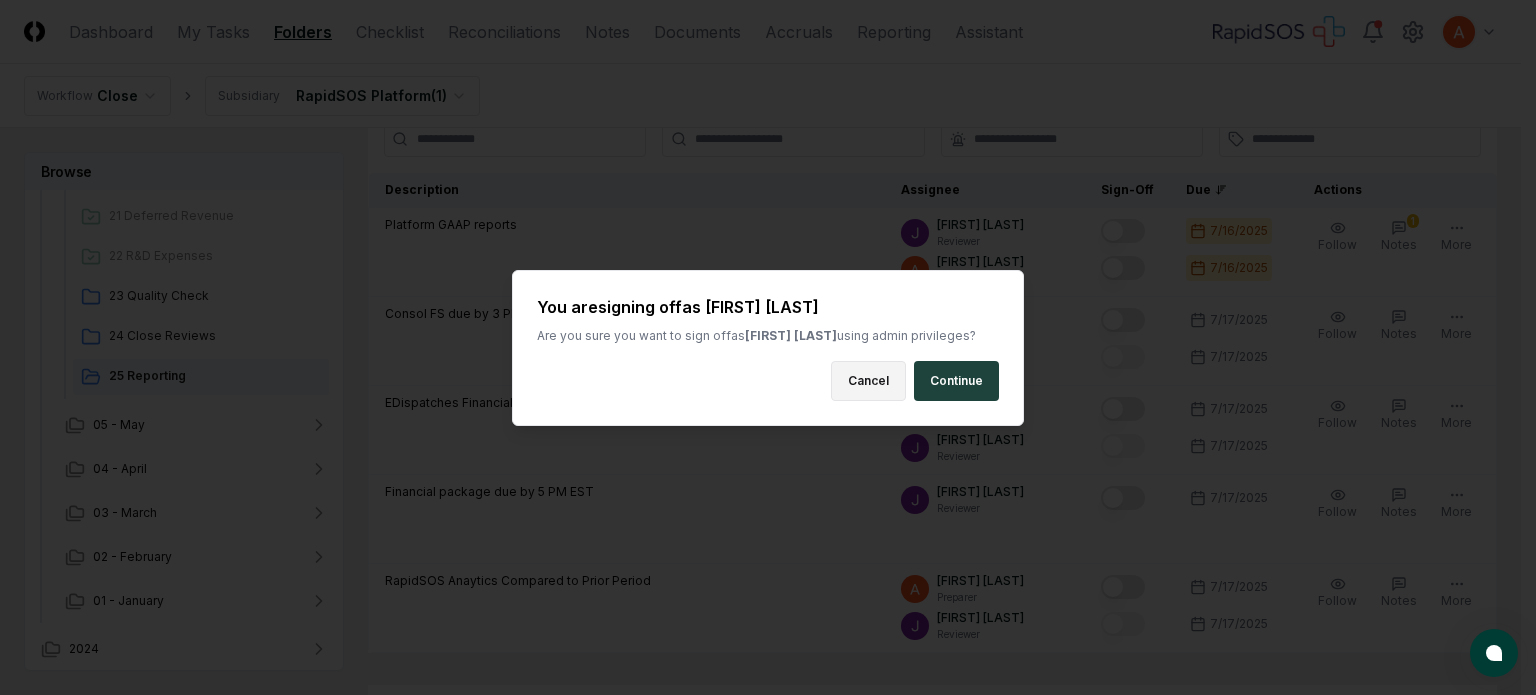 click on "Cancel" at bounding box center (868, 381) 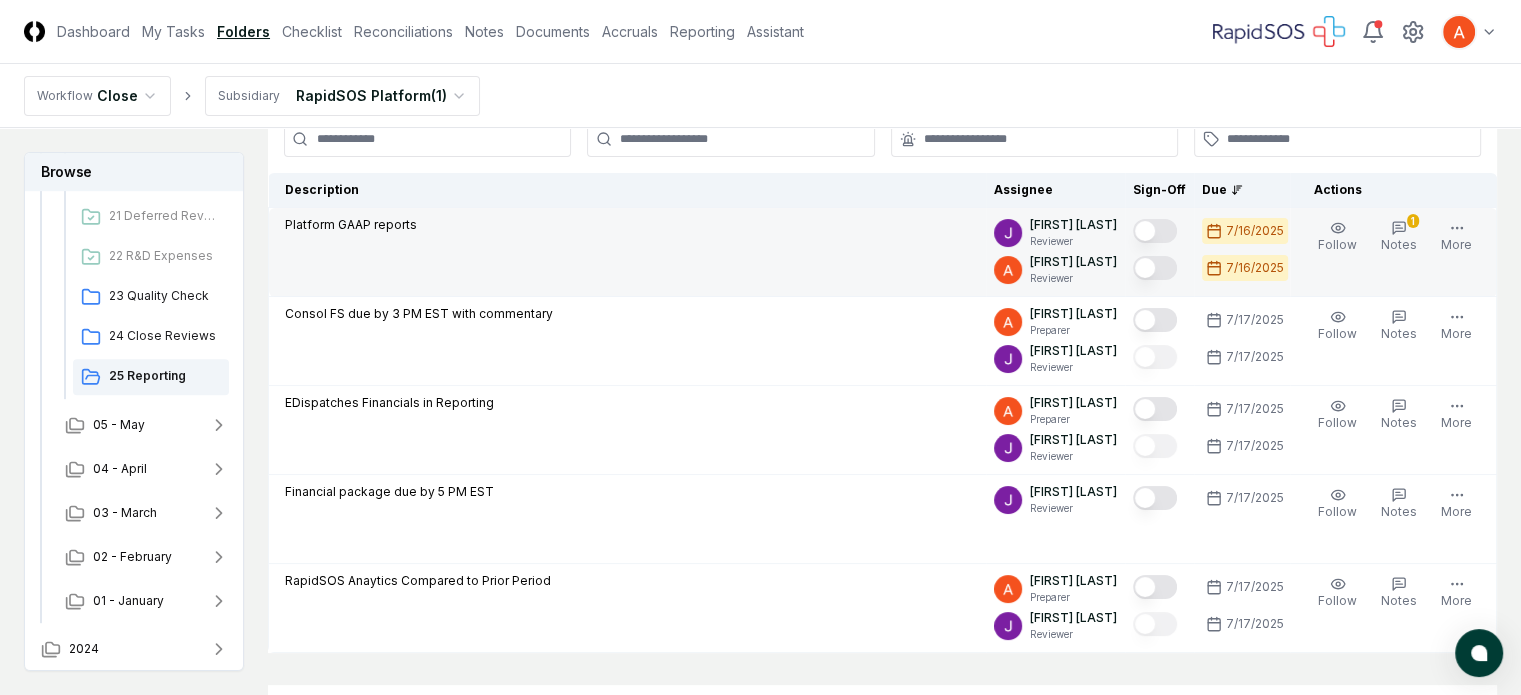 click at bounding box center (1155, 268) 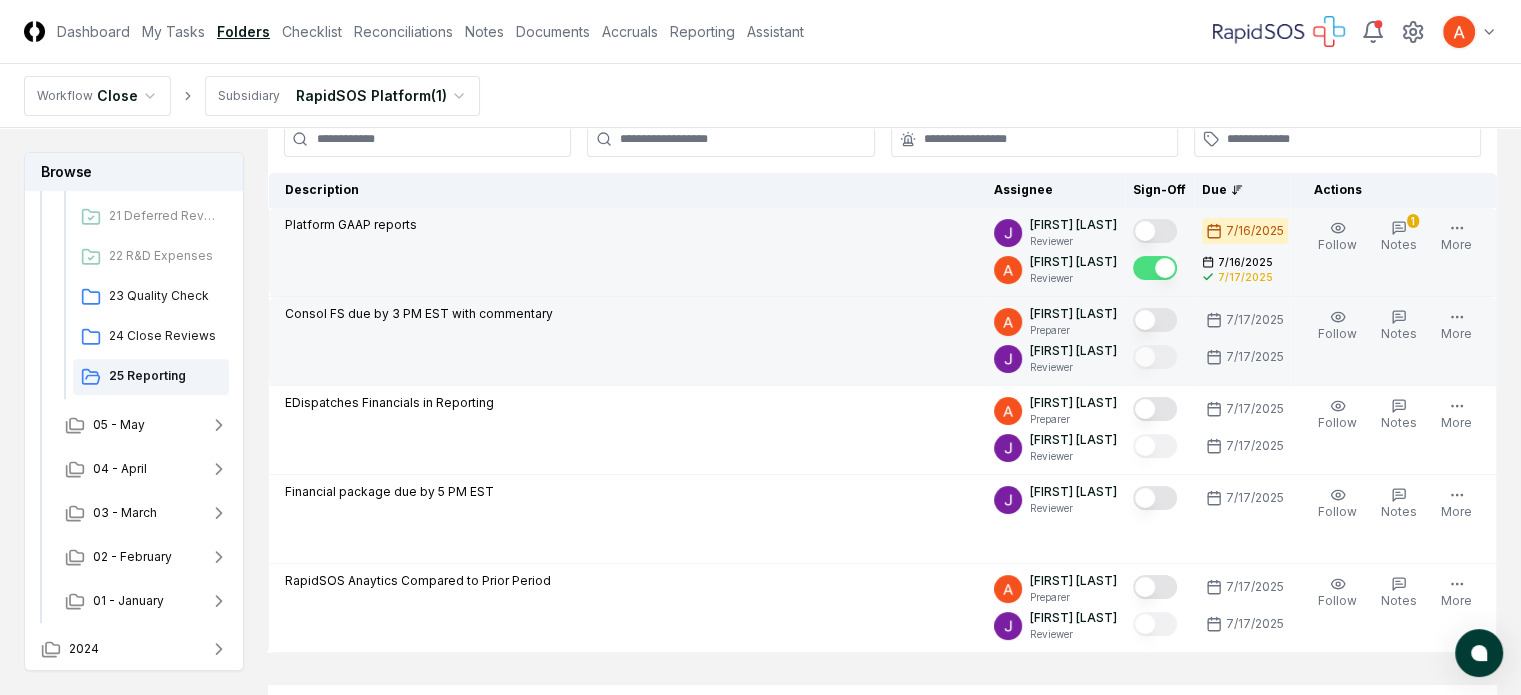 click at bounding box center [1155, 320] 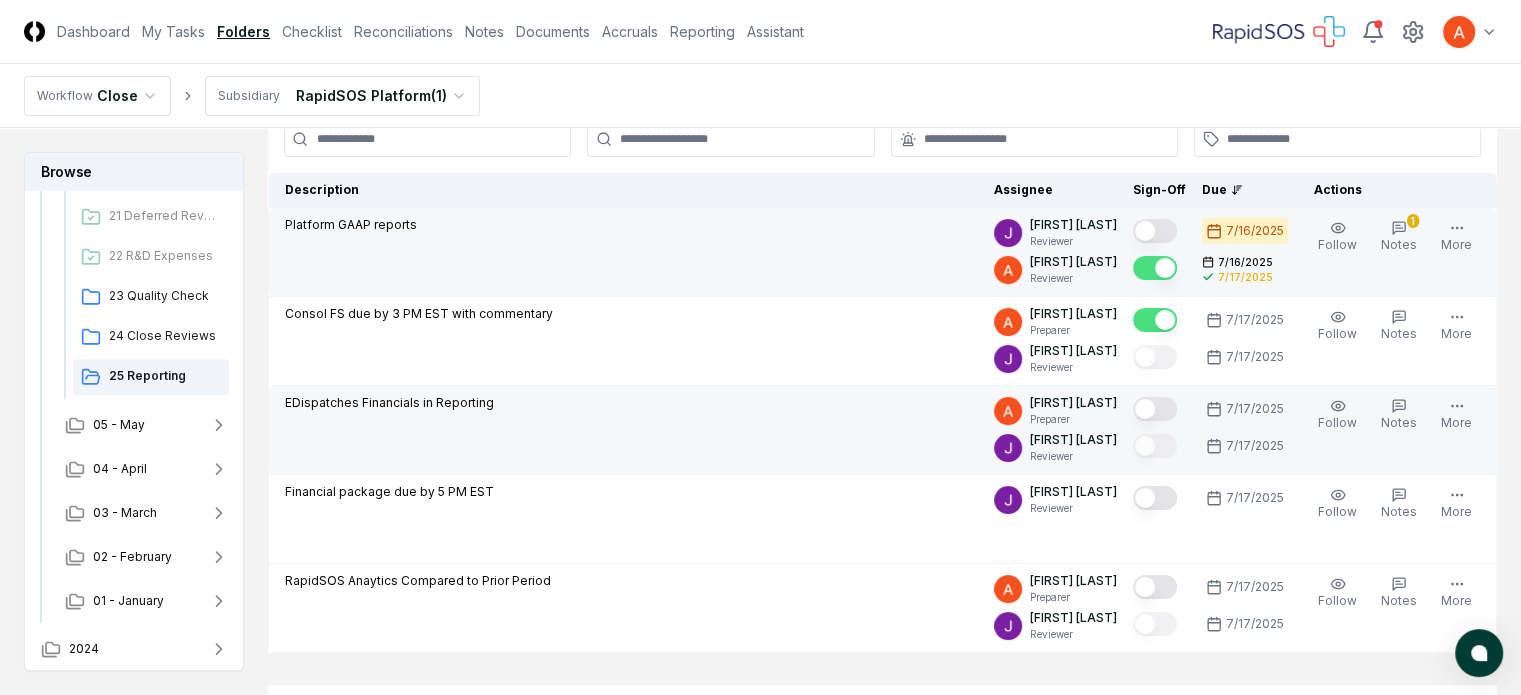 click at bounding box center [1155, 409] 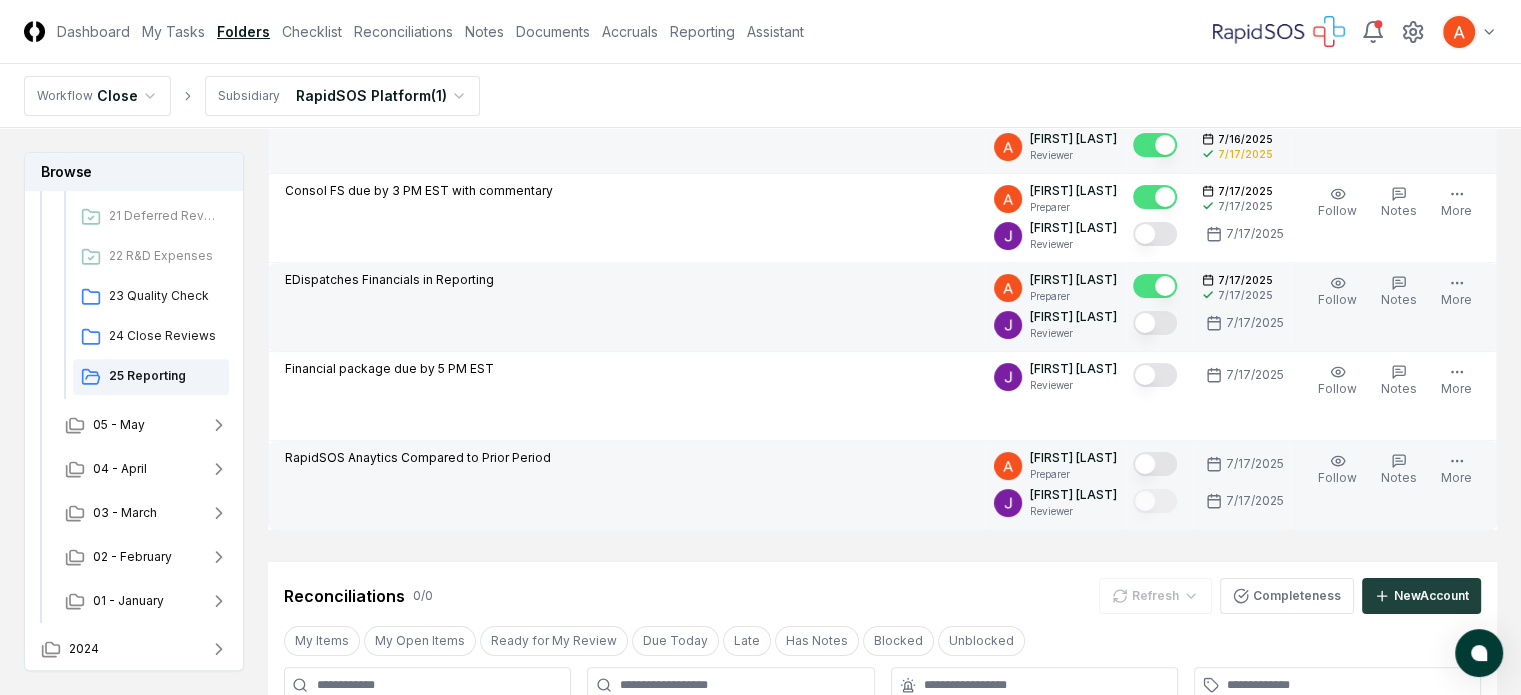 scroll, scrollTop: 300, scrollLeft: 0, axis: vertical 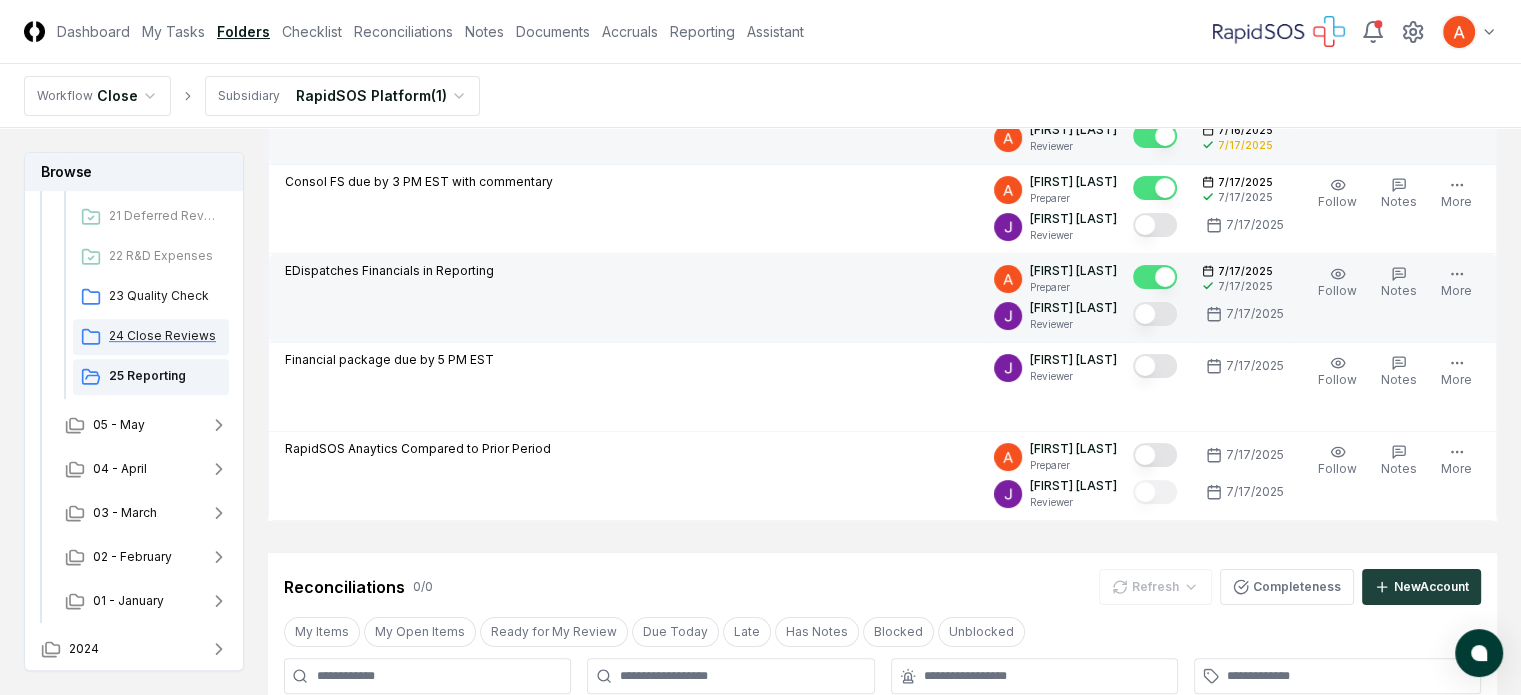 click on "24 Close Reviews" at bounding box center [165, 336] 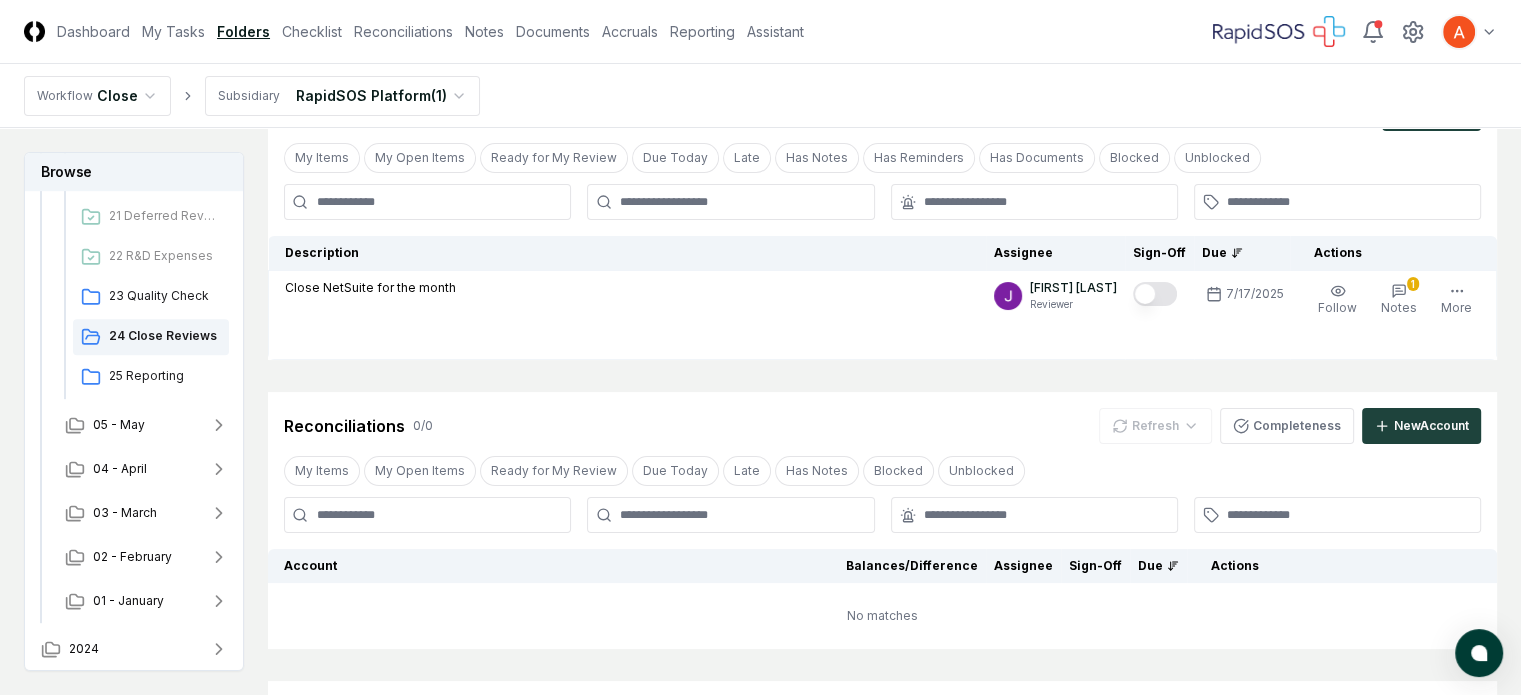 scroll, scrollTop: 100, scrollLeft: 0, axis: vertical 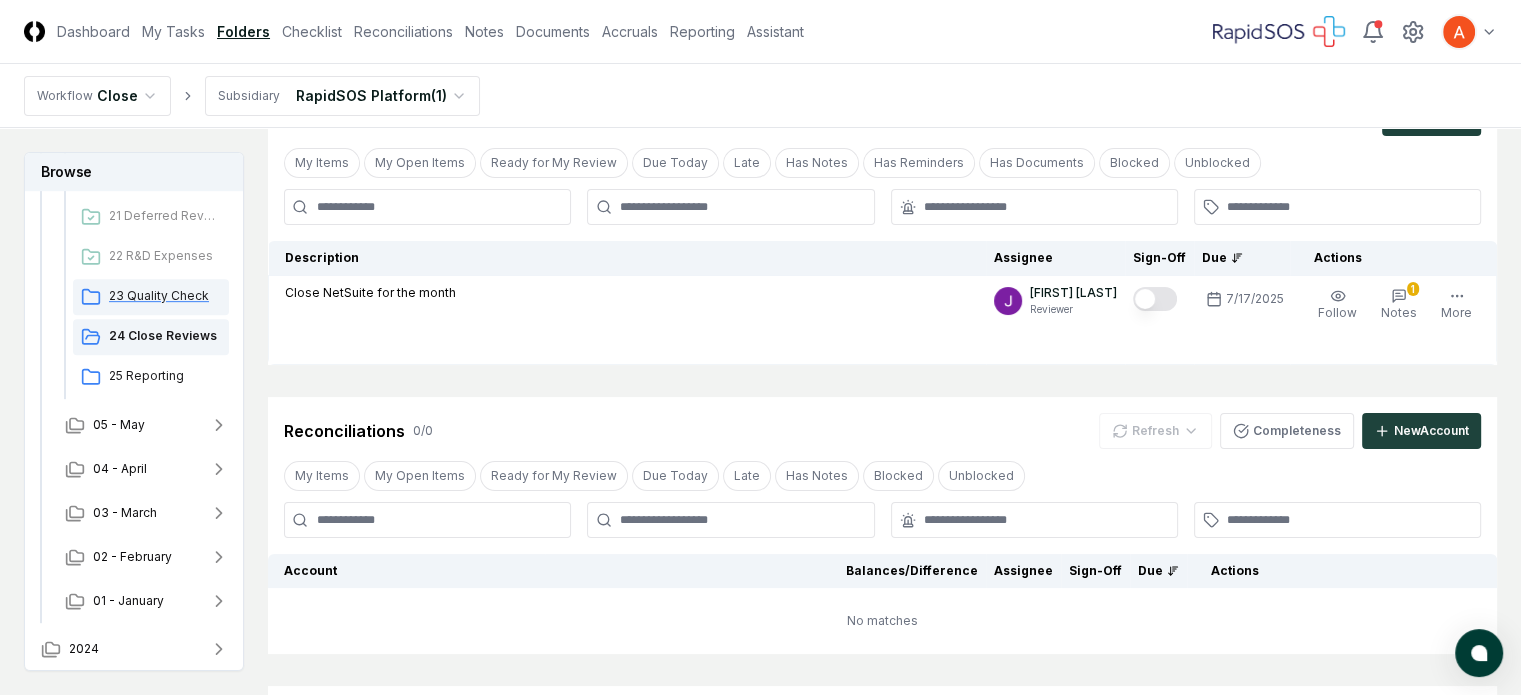 click on "23 Quality Check" at bounding box center [165, 296] 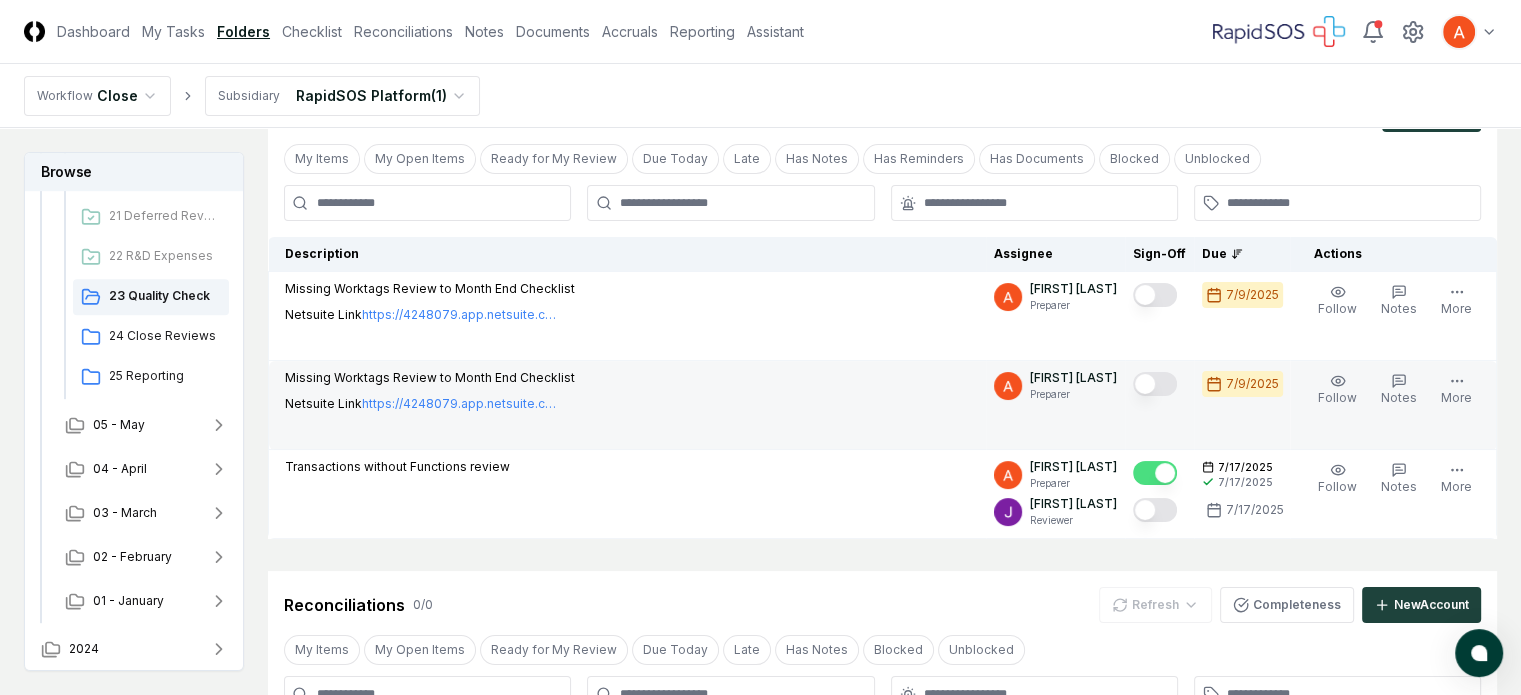 scroll, scrollTop: 100, scrollLeft: 0, axis: vertical 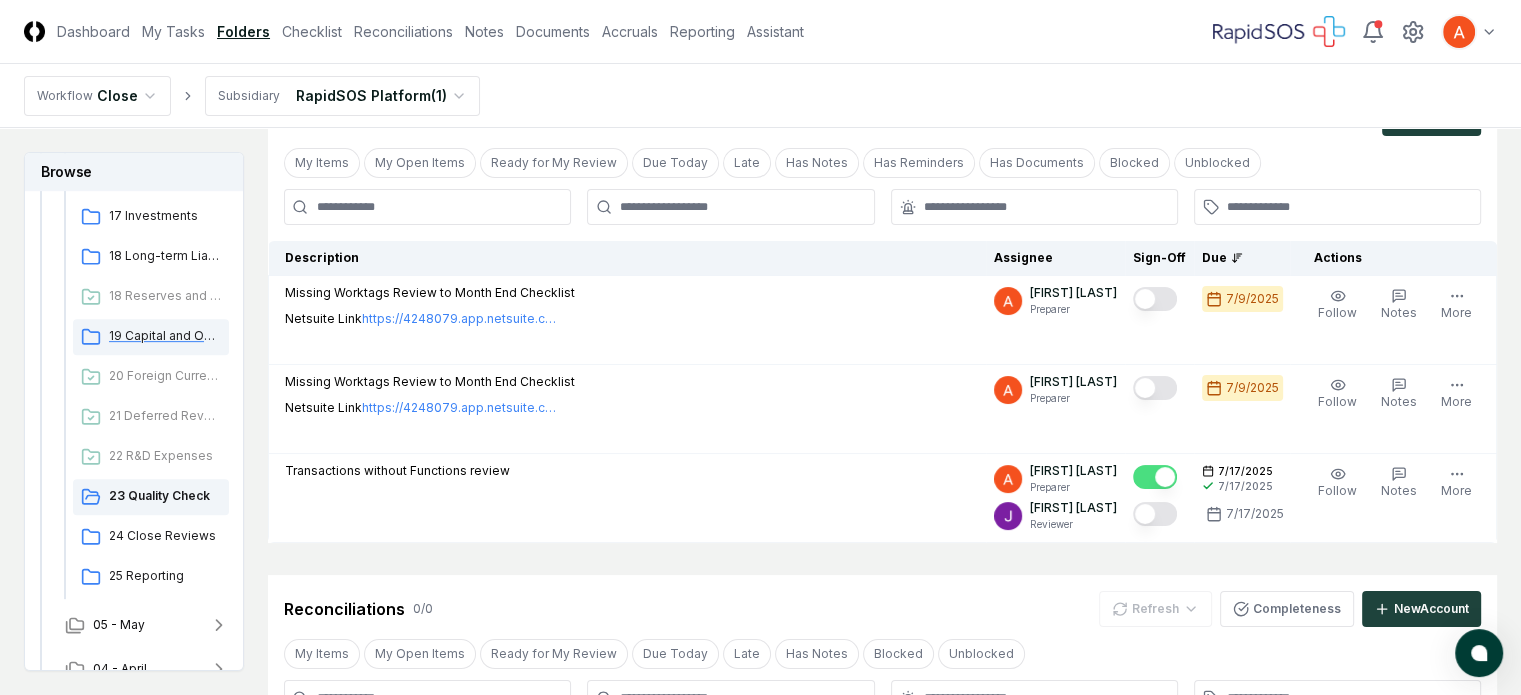 click on "19 Capital and Operating Leases" at bounding box center (151, 337) 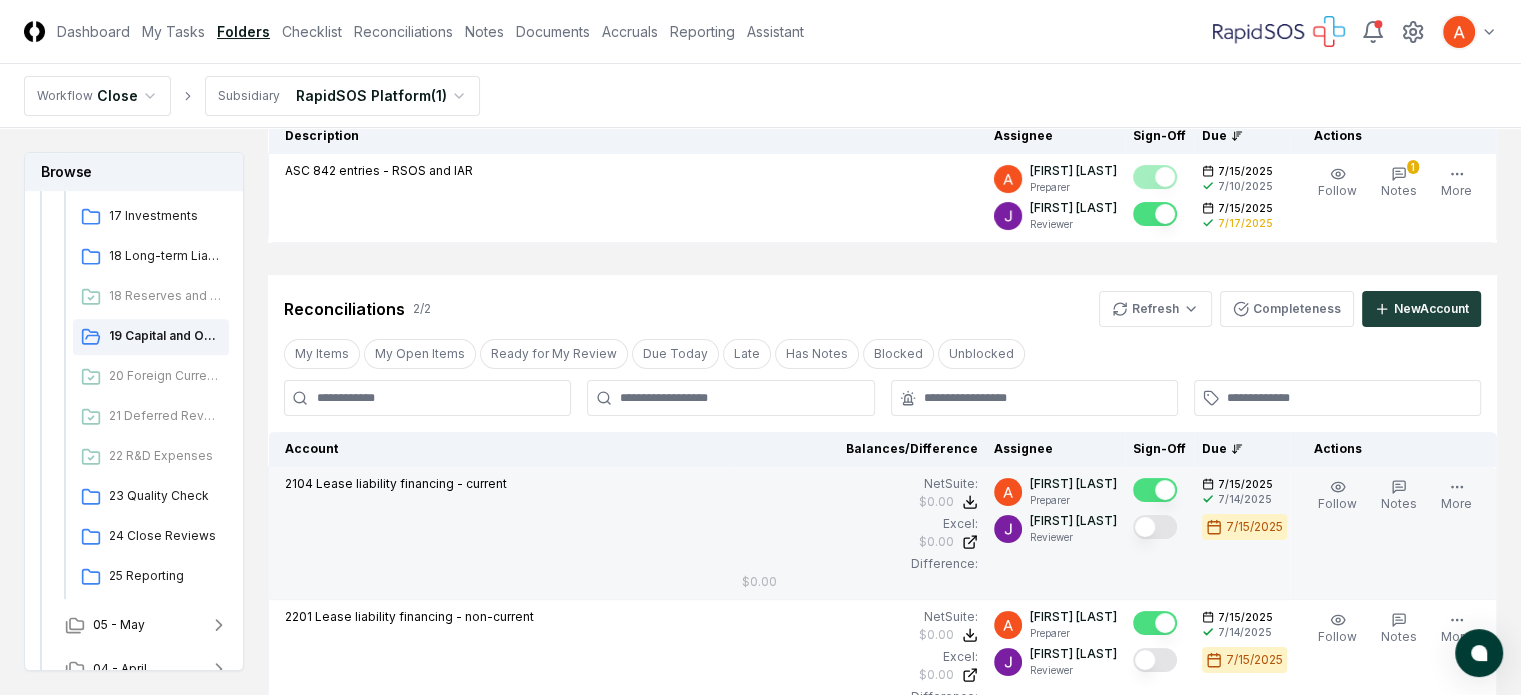 scroll, scrollTop: 300, scrollLeft: 0, axis: vertical 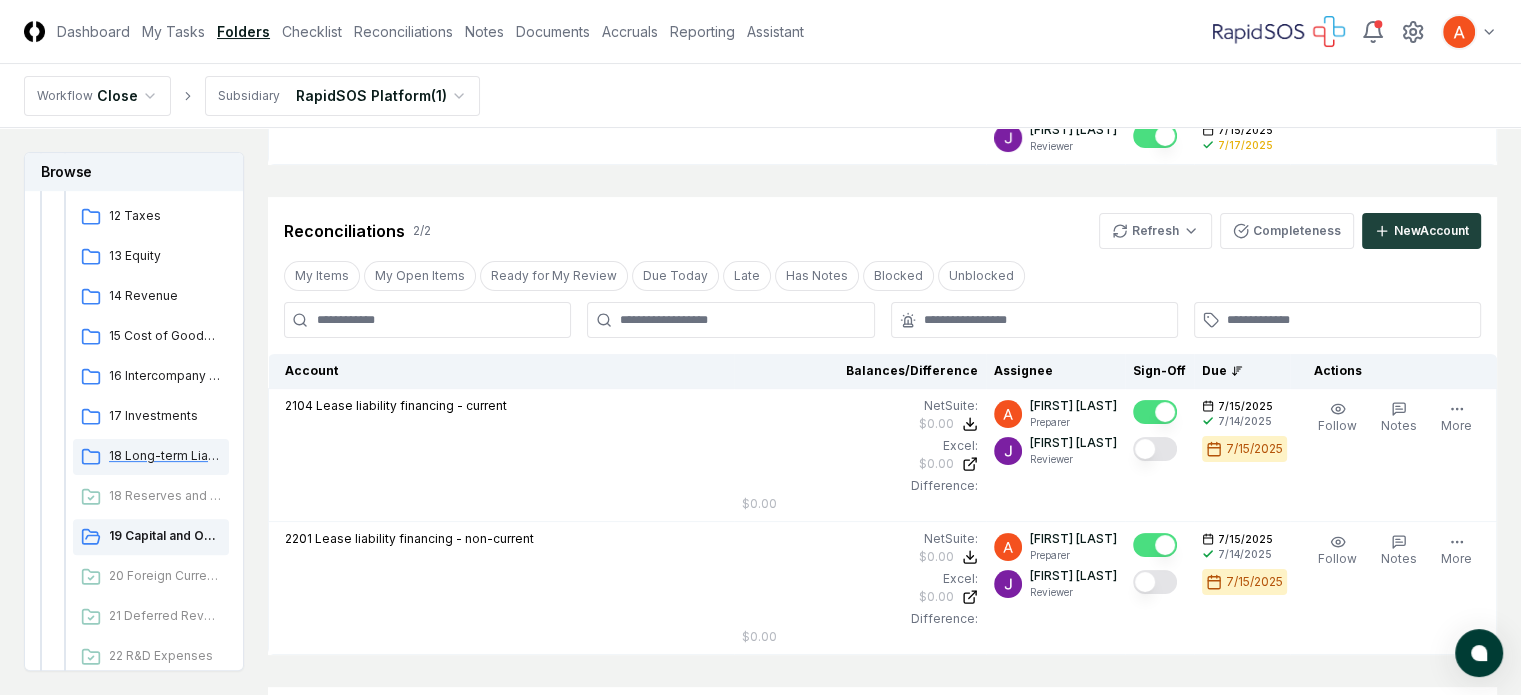 click on "18 Long-term Liabilities" at bounding box center [151, 457] 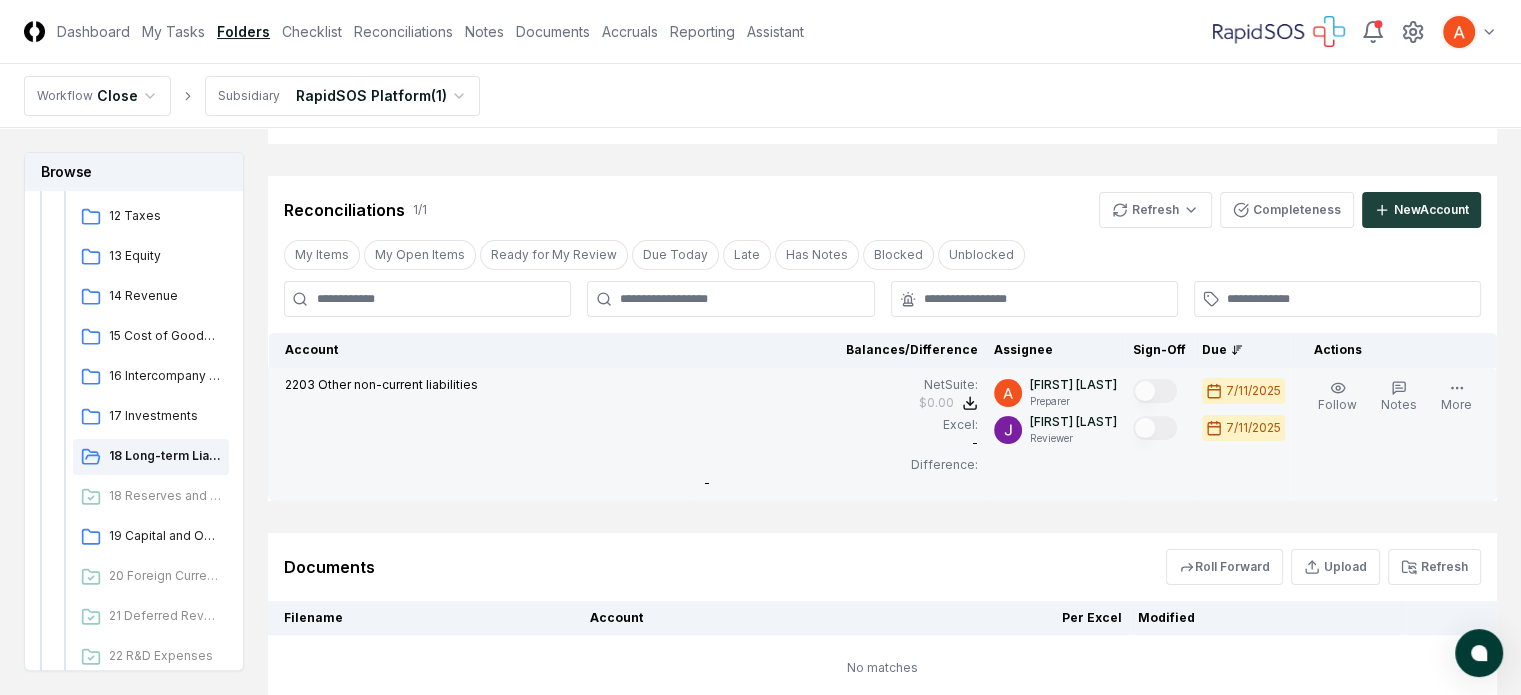 scroll, scrollTop: 300, scrollLeft: 0, axis: vertical 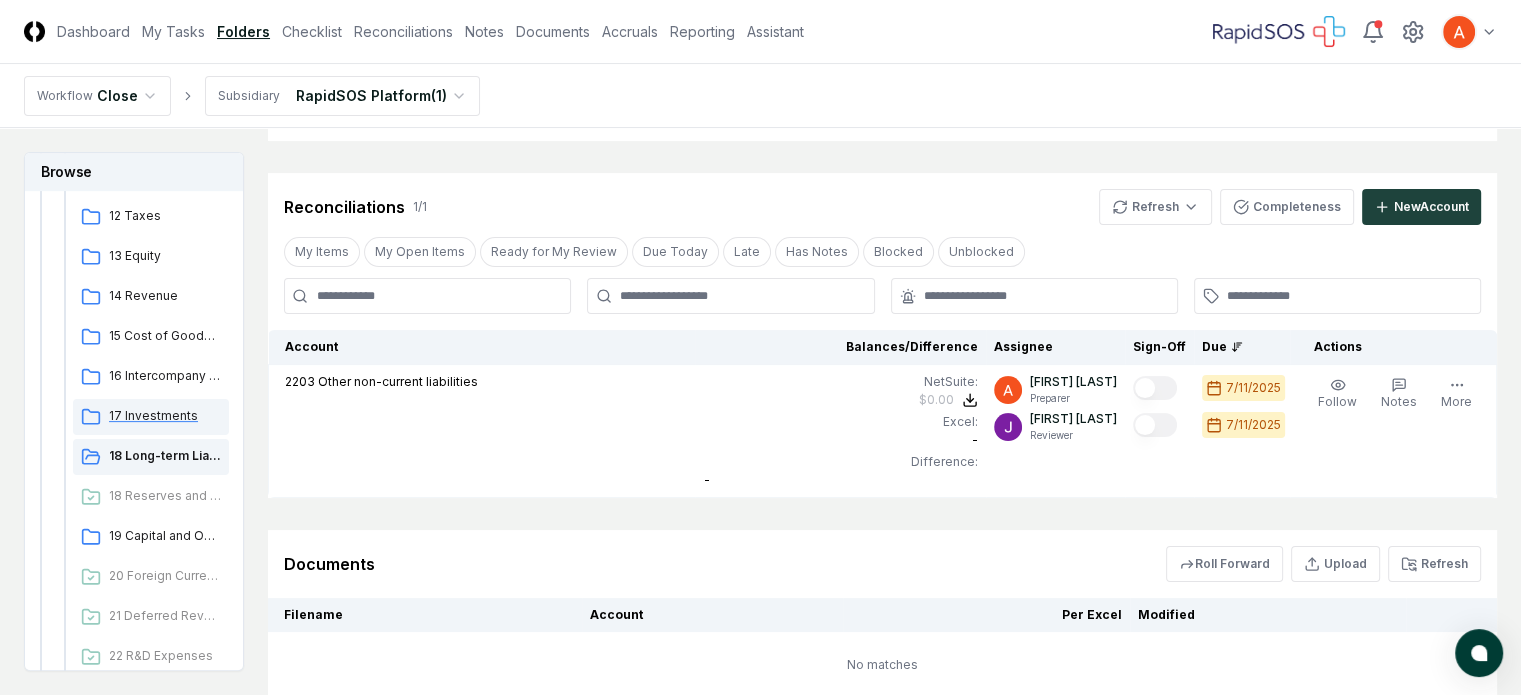 click on "17 Investments" at bounding box center [165, 416] 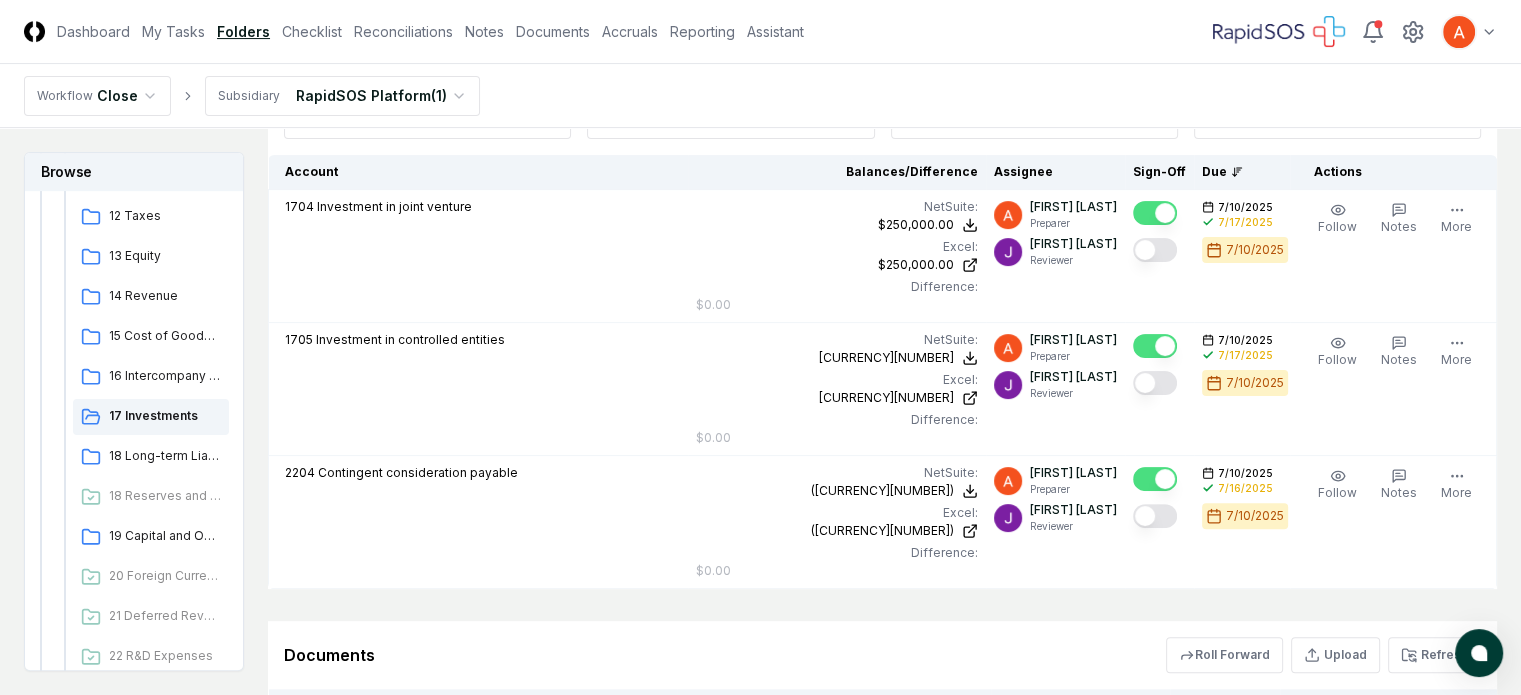 scroll, scrollTop: 381, scrollLeft: 0, axis: vertical 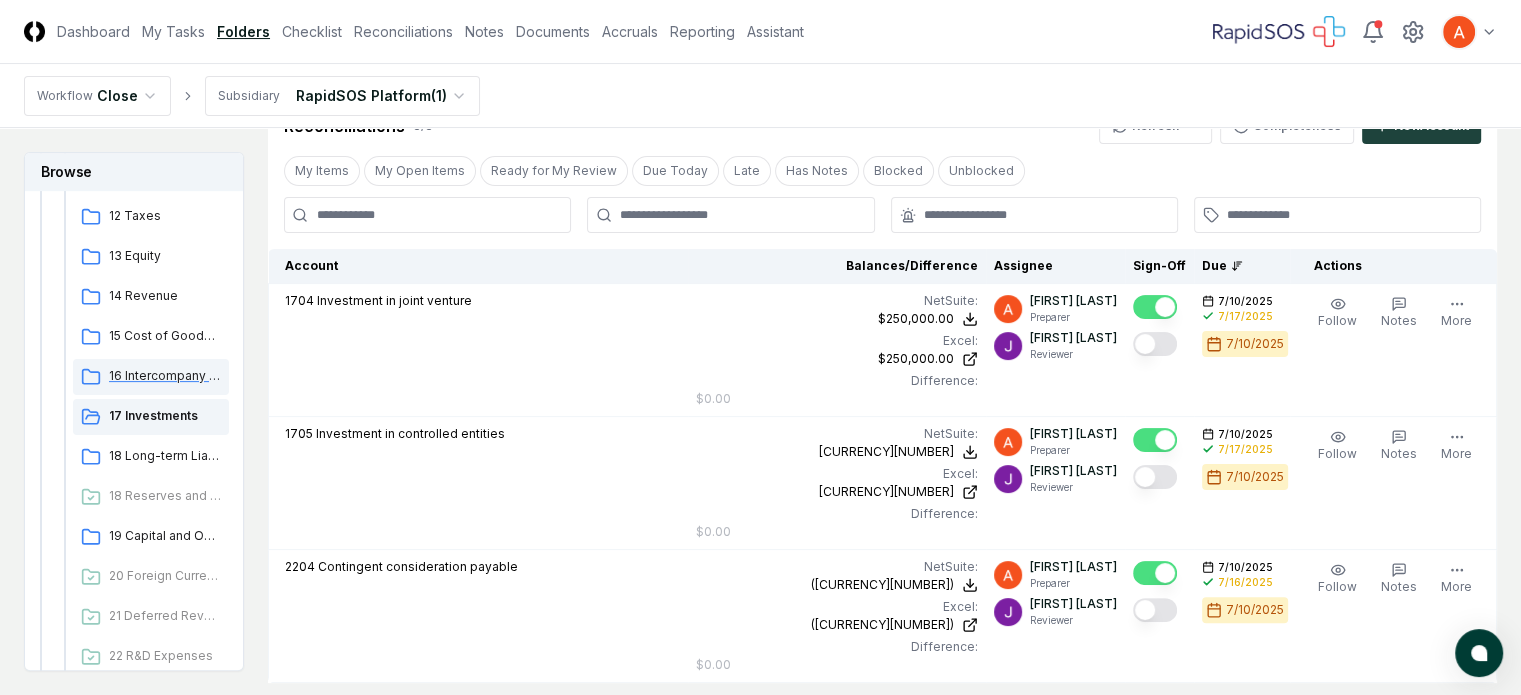 click on "16 Intercompany Transactions" at bounding box center [165, 376] 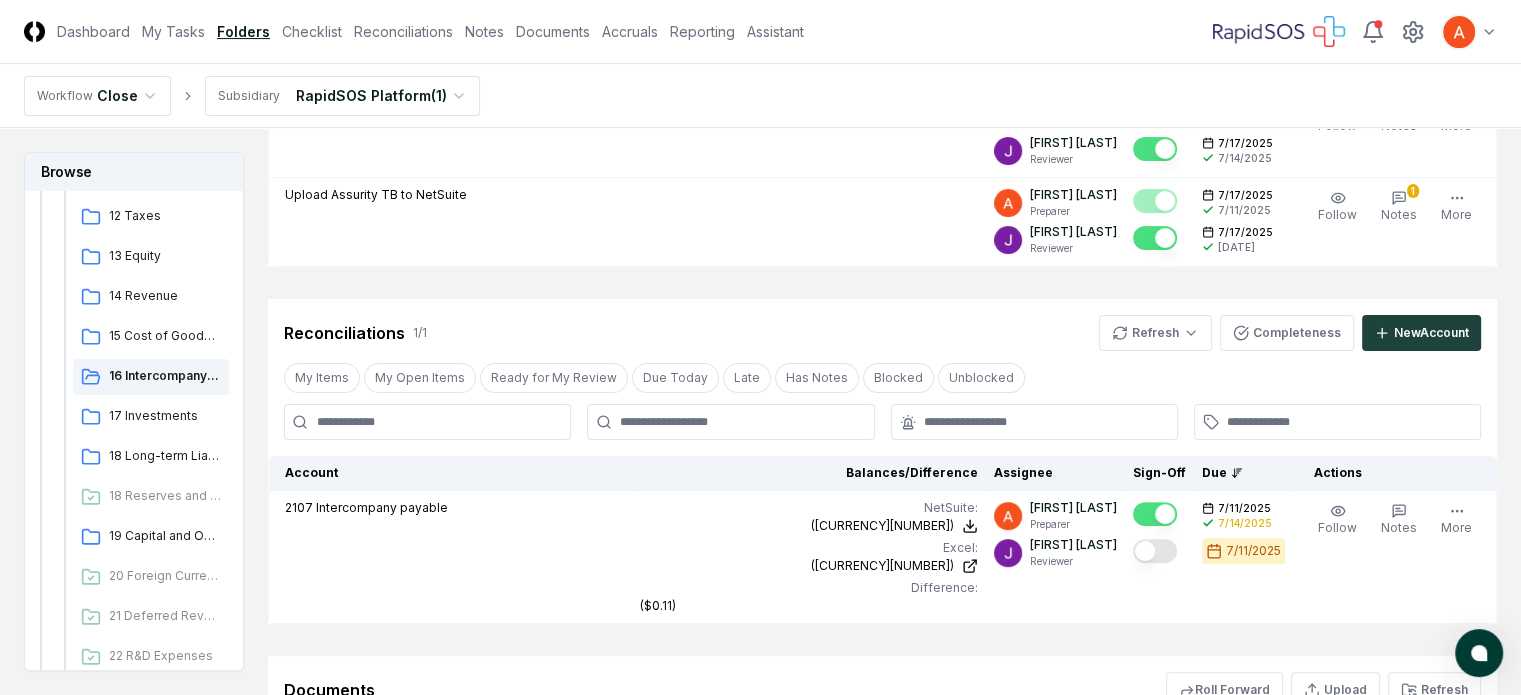 scroll, scrollTop: 600, scrollLeft: 0, axis: vertical 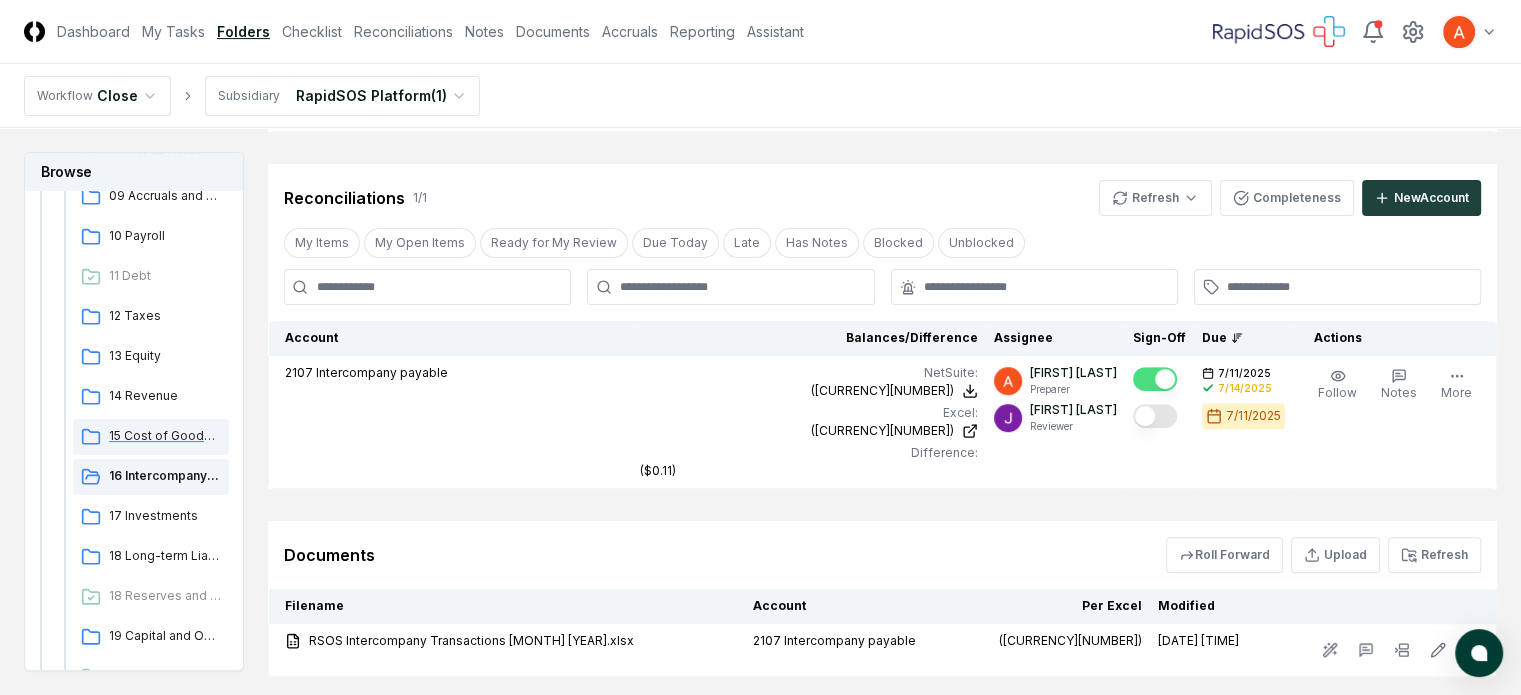 click on "15 Cost of Goods Sold (COGS)" at bounding box center (165, 436) 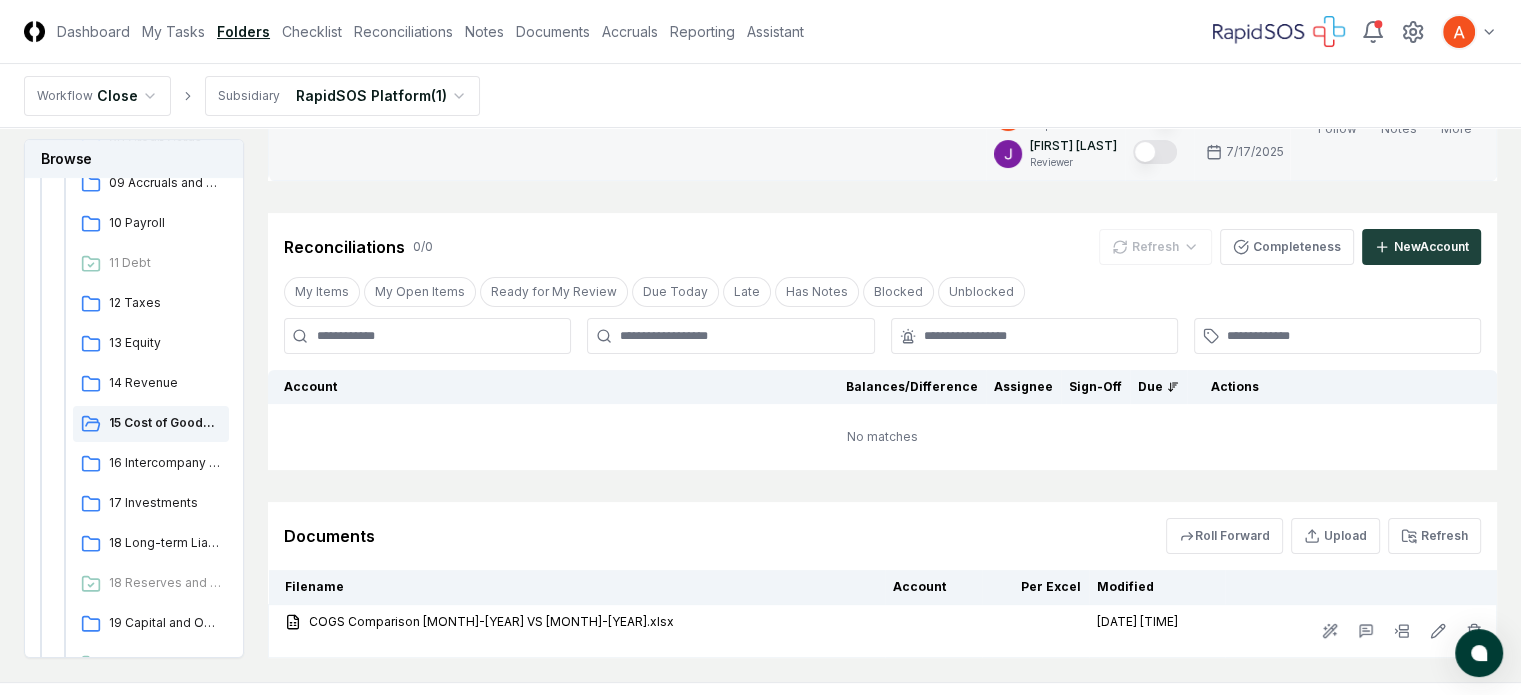scroll, scrollTop: 300, scrollLeft: 0, axis: vertical 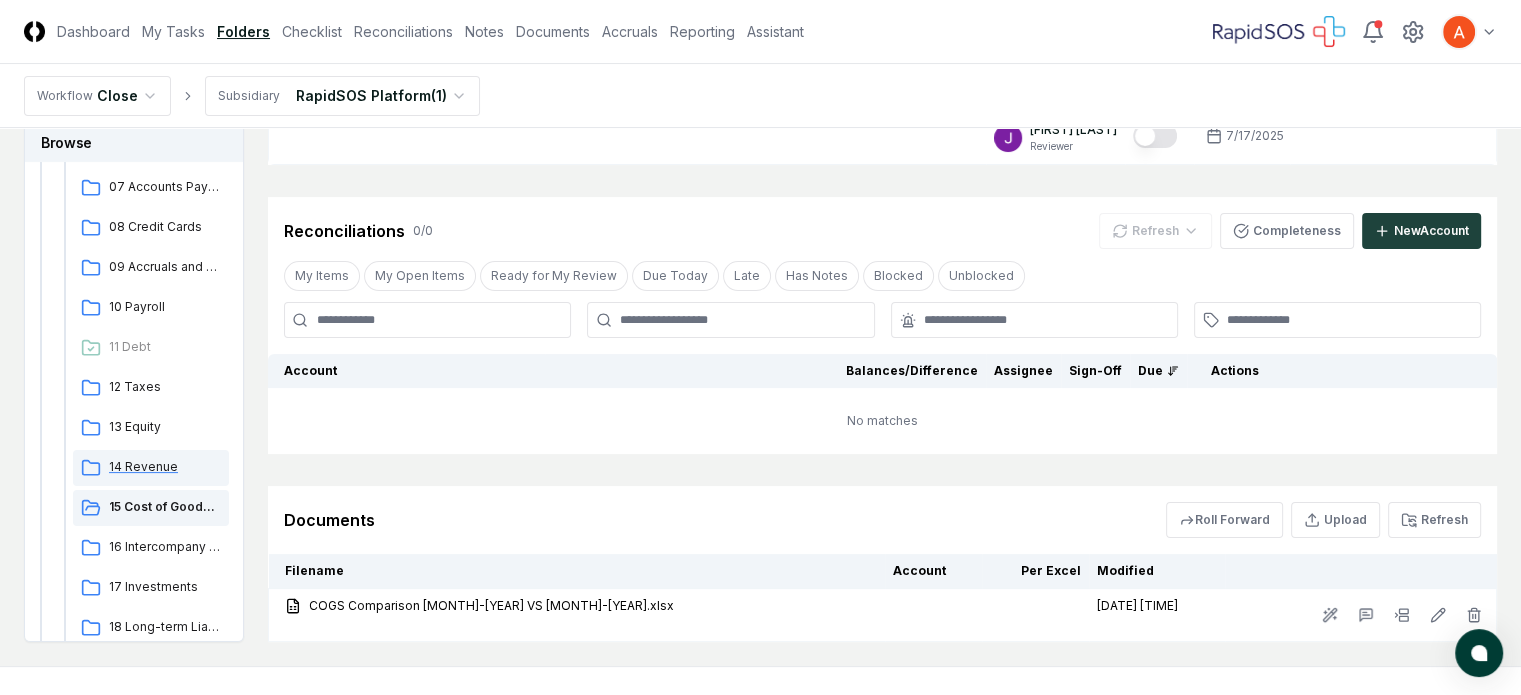 click on "14 Revenue" at bounding box center [165, 467] 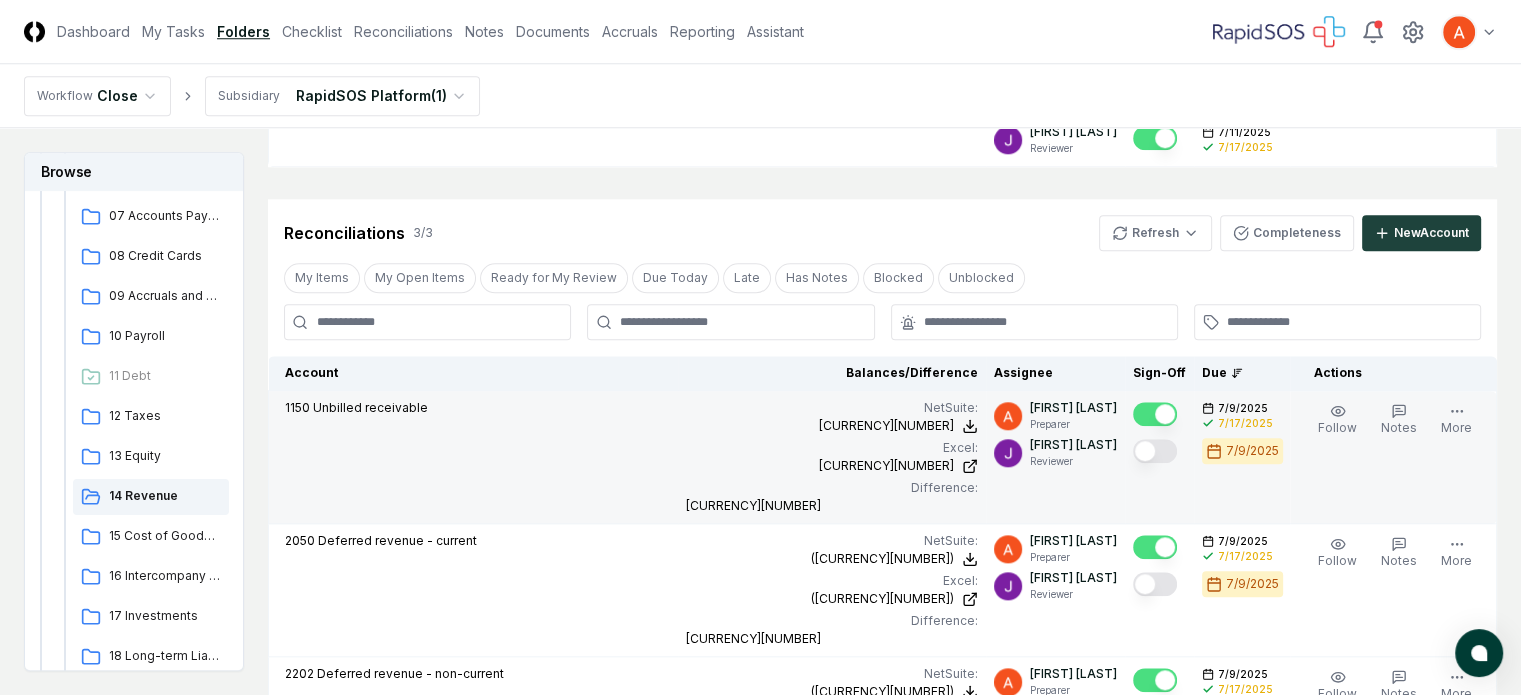 scroll, scrollTop: 2200, scrollLeft: 0, axis: vertical 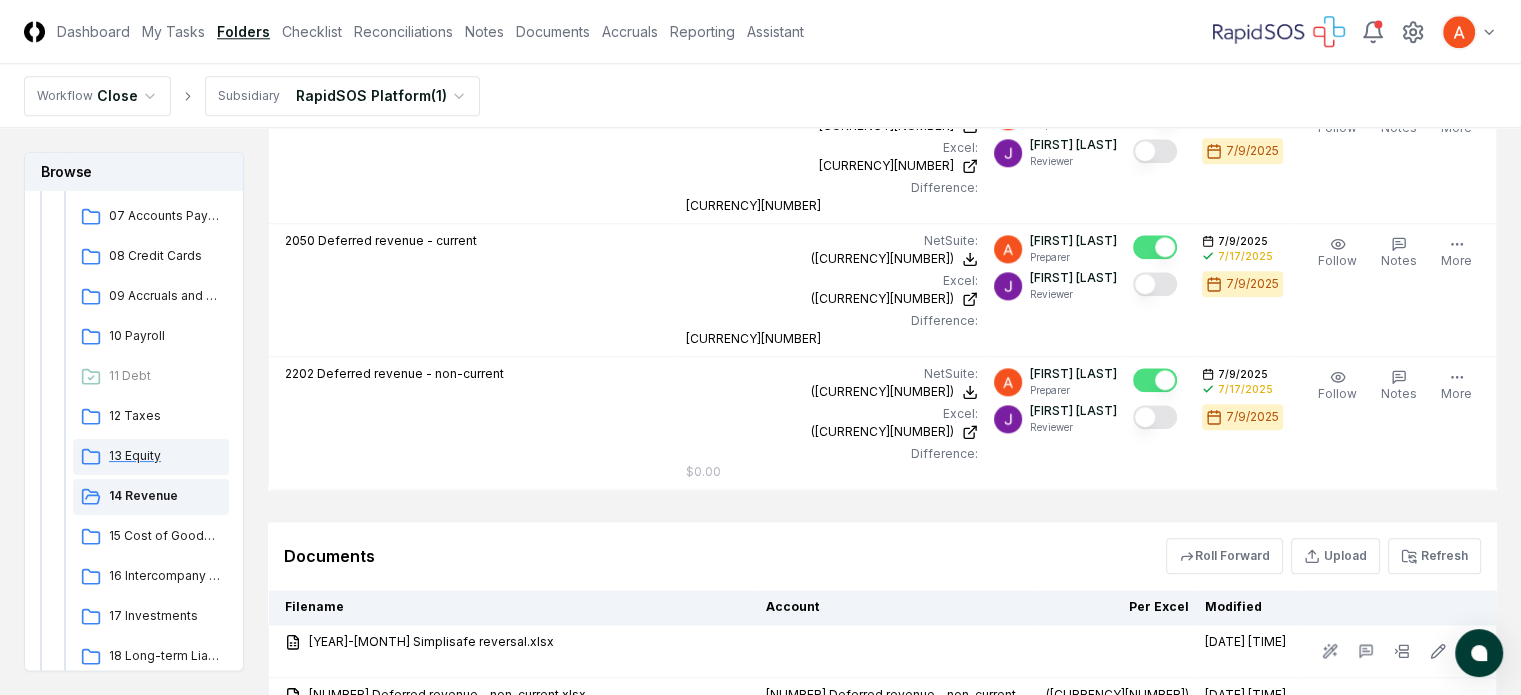 click on "13 Equity" at bounding box center (165, 456) 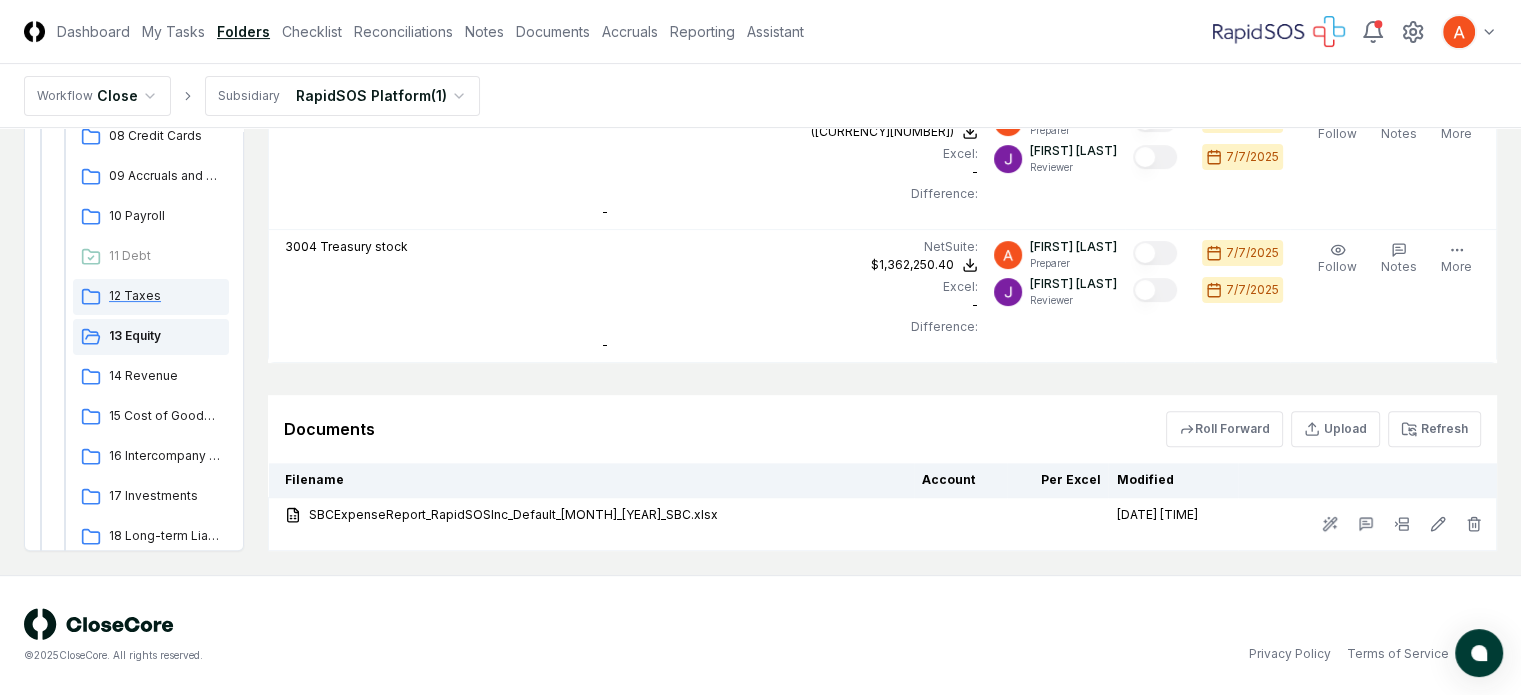 click on "12 Taxes" at bounding box center (165, 296) 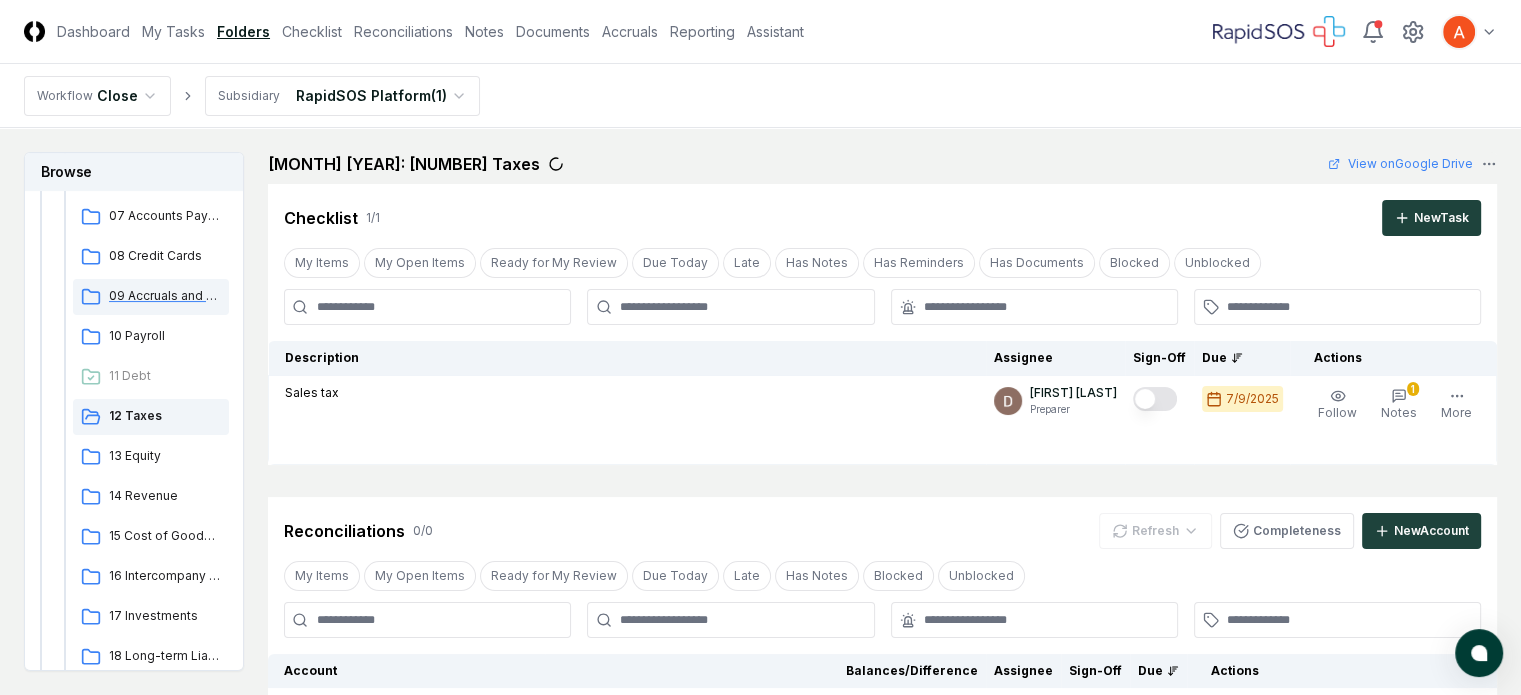 click on "09 Accruals and Other Short-term Liabilities" at bounding box center [165, 296] 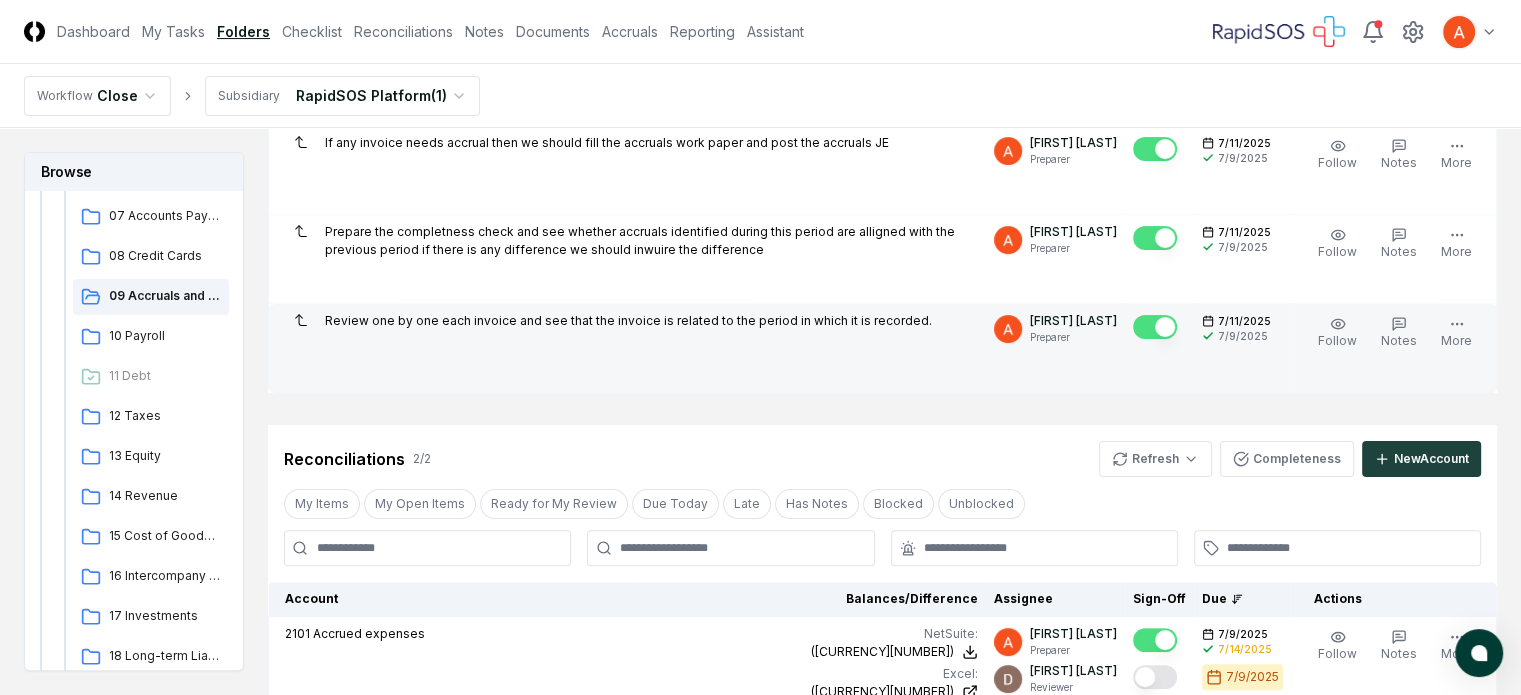 scroll, scrollTop: 600, scrollLeft: 0, axis: vertical 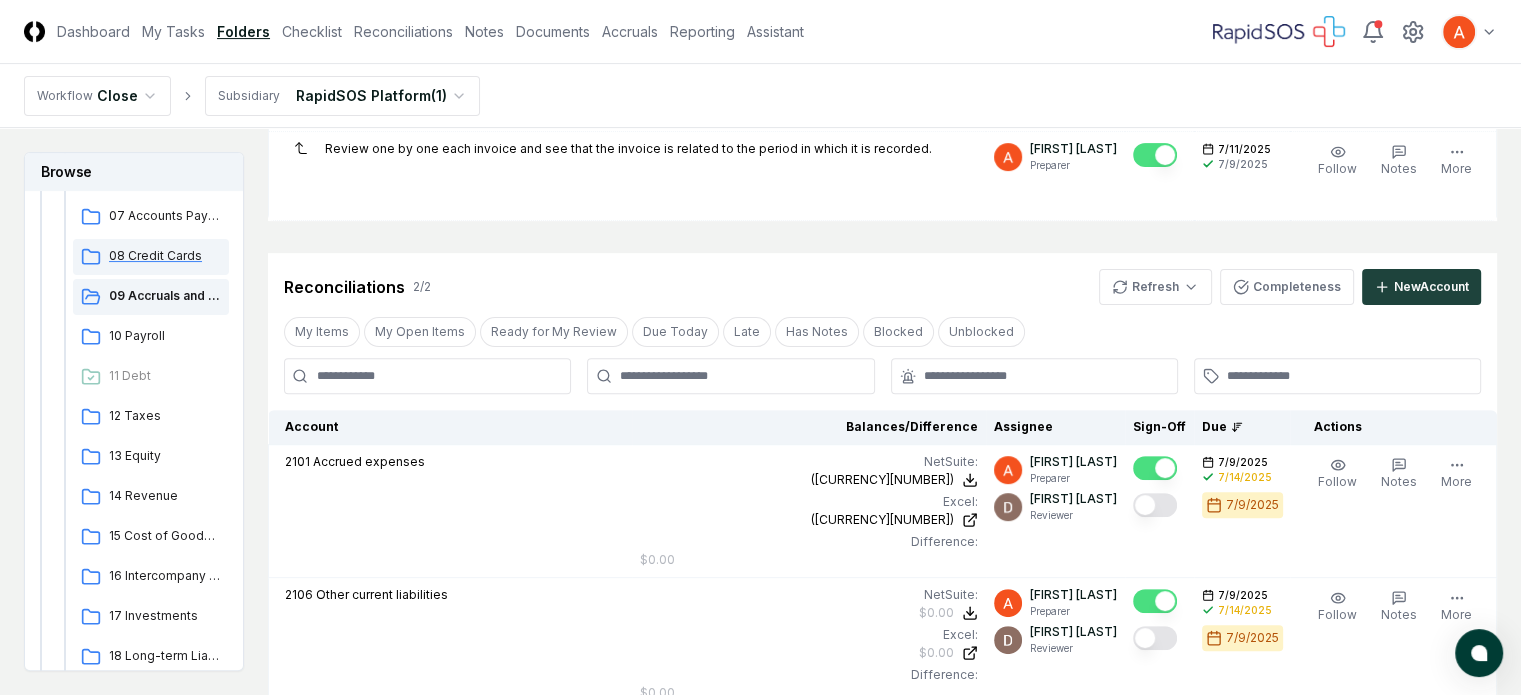 click on "08 Credit Cards" at bounding box center [165, 256] 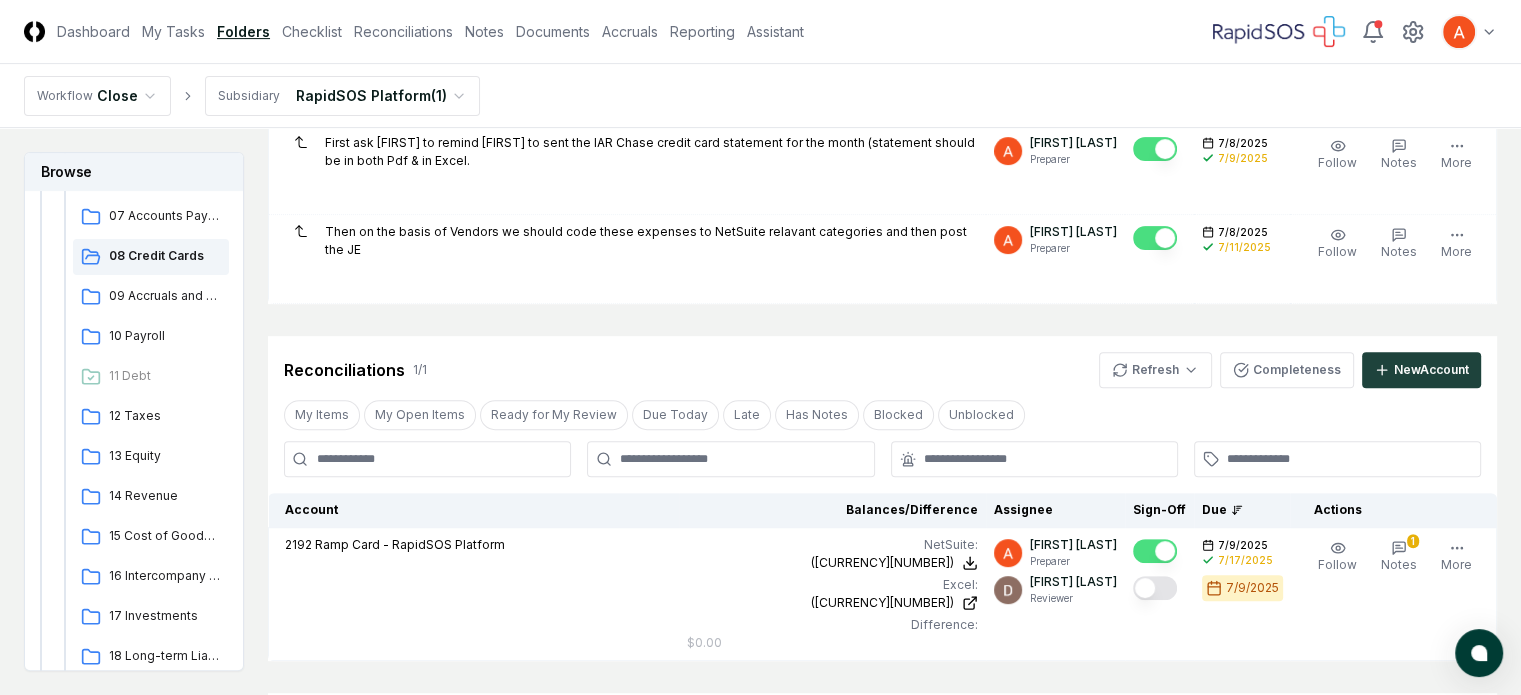 scroll, scrollTop: 603, scrollLeft: 0, axis: vertical 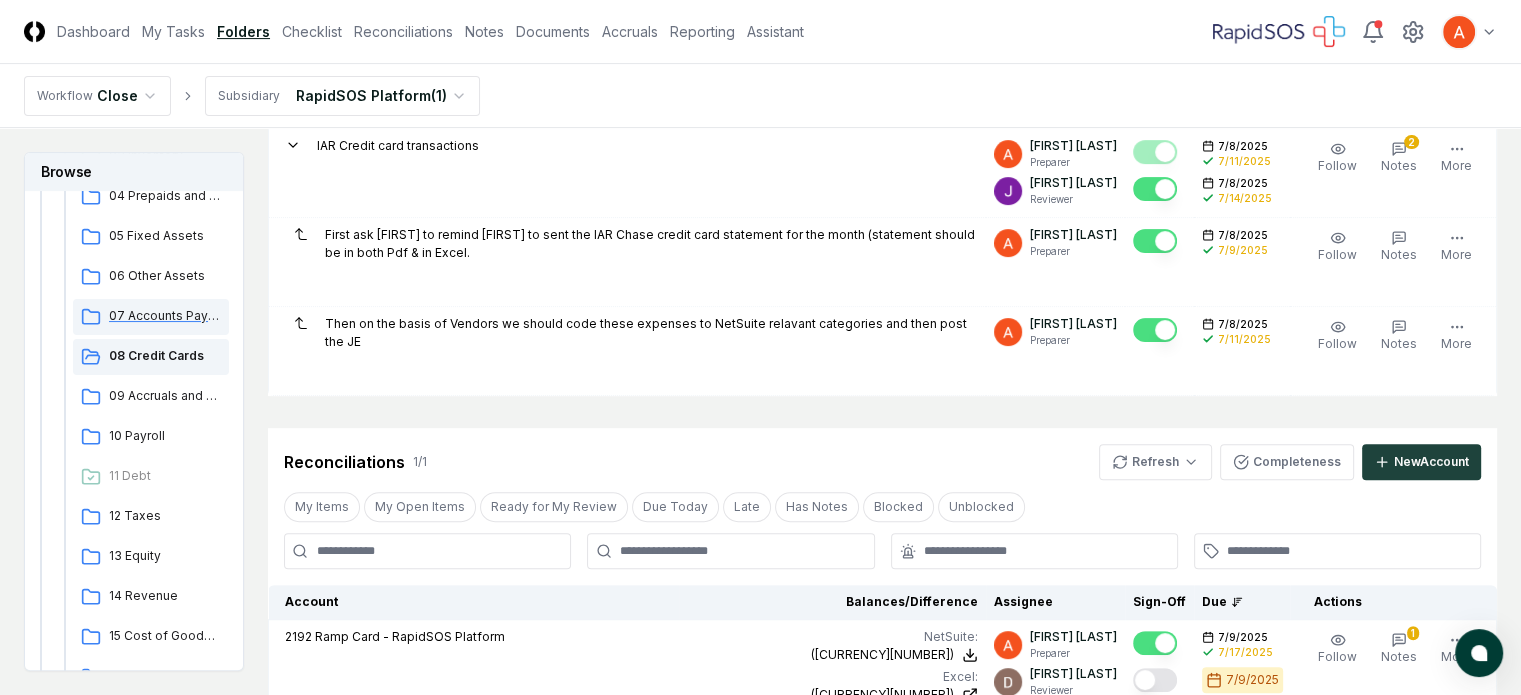 click on "07 Accounts Payable" at bounding box center [165, 316] 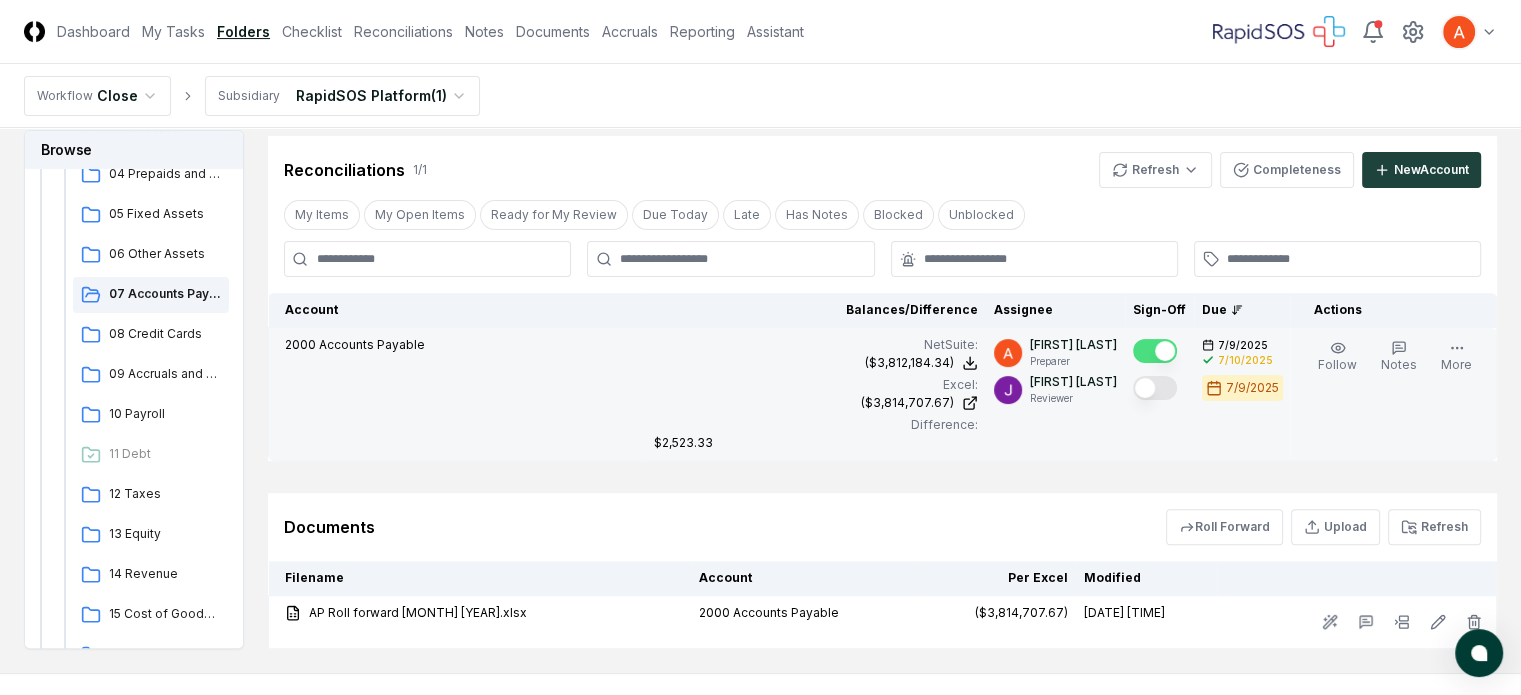 scroll, scrollTop: 500, scrollLeft: 0, axis: vertical 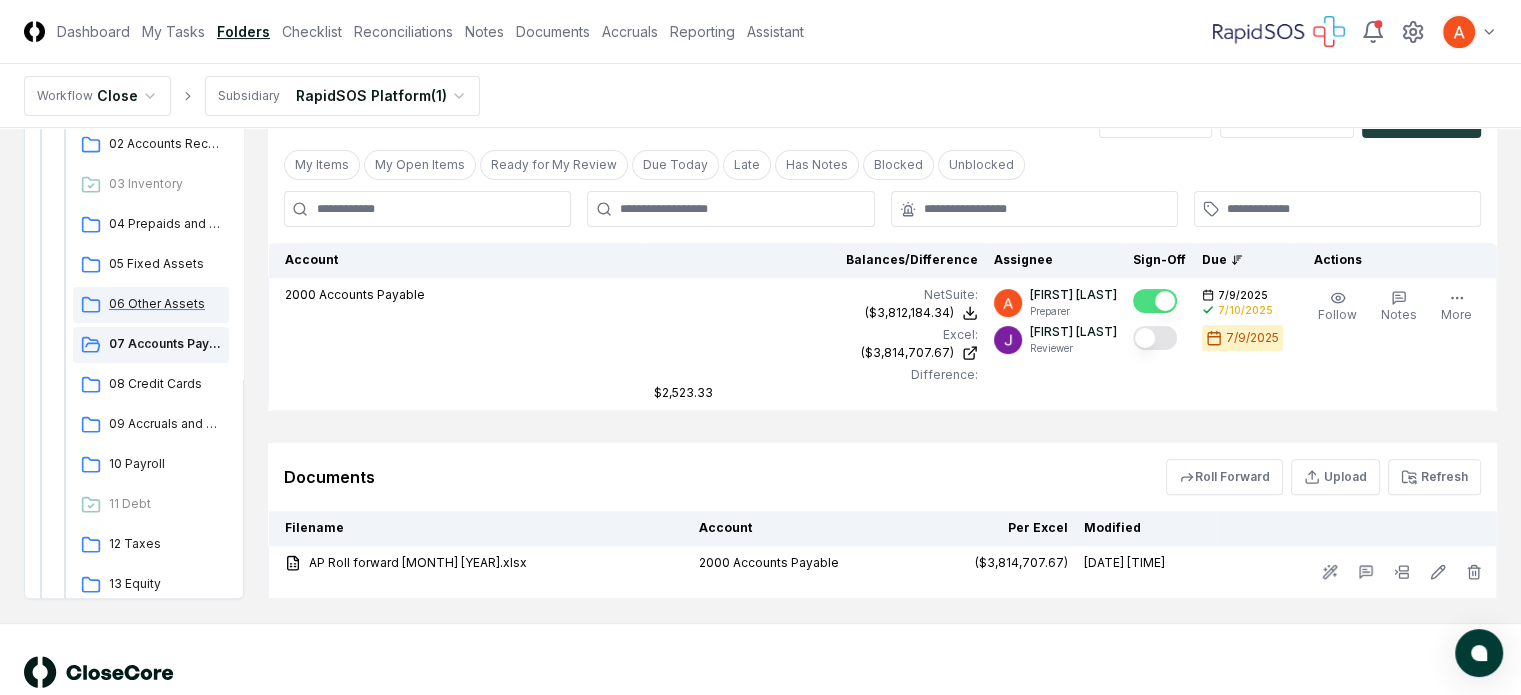 click on "06 Other Assets" at bounding box center [165, 304] 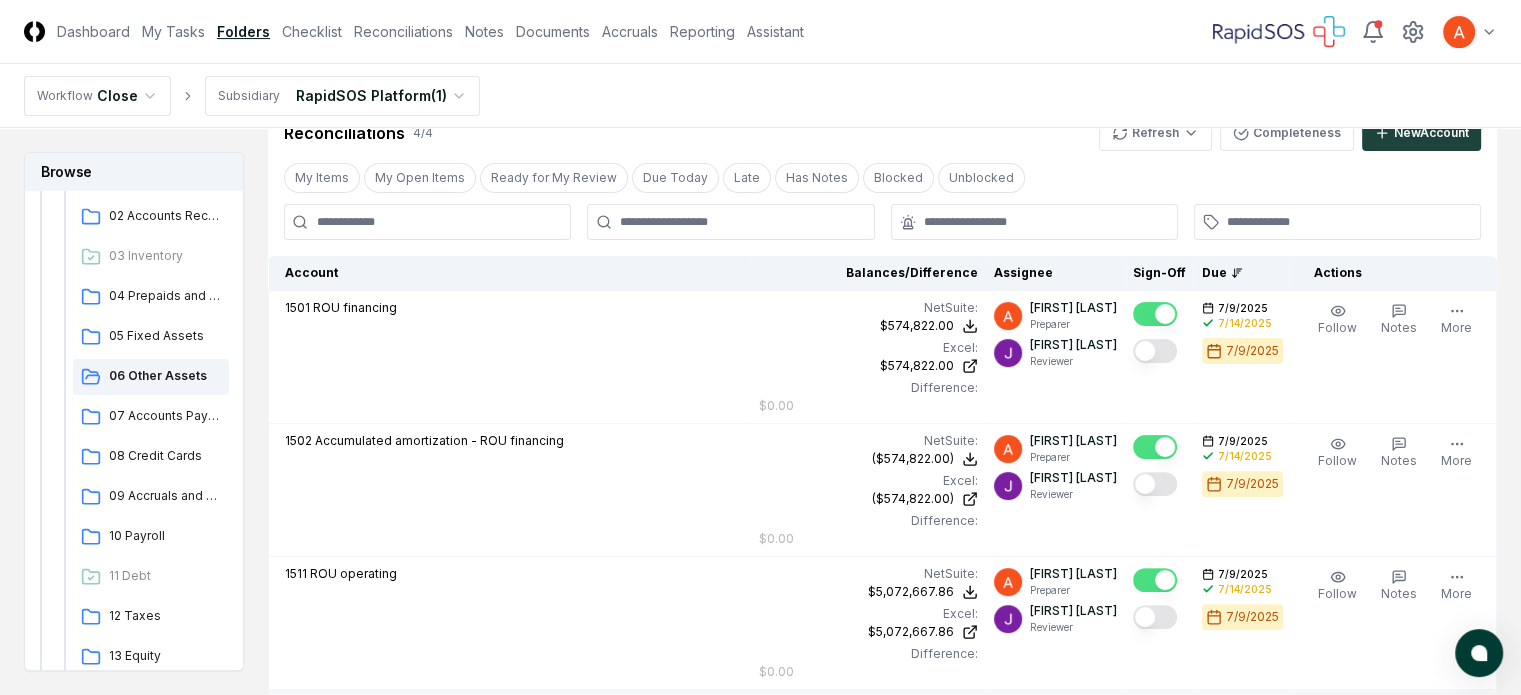 scroll, scrollTop: 700, scrollLeft: 0, axis: vertical 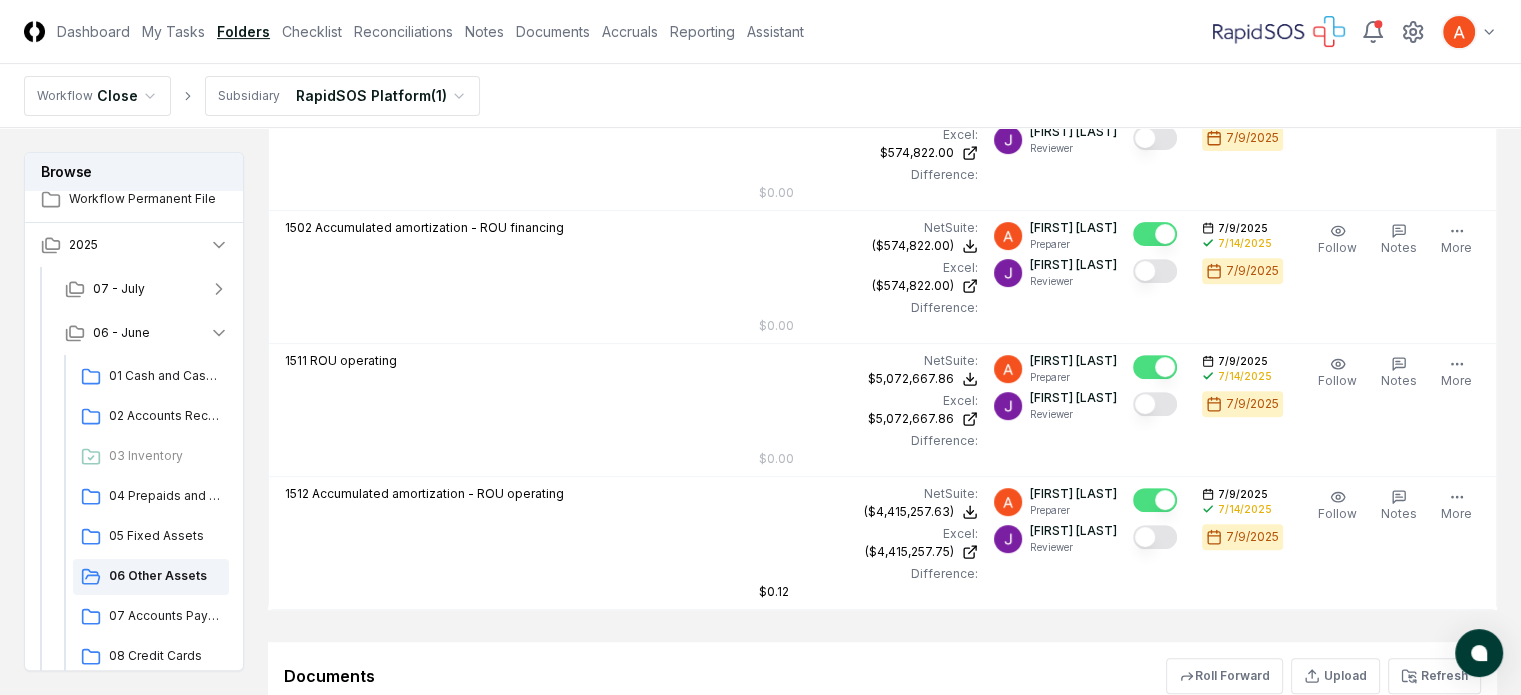 click on "[NUMBER] Cash and Cash Equivalents [NUMBER] Accounts Receivable [NUMBER] Inventory [NUMBER] Prepaids and Other Current Assets [NUMBER] Fixed Assets [NUMBER] Other Assets [NUMBER] Accounts Payable [NUMBER] Credit Cards [NUMBER] Accruals and Other Short-term Liabilities [NUMBER] Payroll [NUMBER] Debt [NUMBER] Taxes [NUMBER] Equity [NUMBER] Revenue [NUMBER] Cost of Goods Sold (COGS) [NUMBER] Intercompany Transactions [NUMBER] Investments [NUMBER] Long-term Liabilities [NUMBER] Reserves and Provisions [NUMBER] Capital and Operating Leases [NUMBER] Foreign Currency Transactions [NUMBER] Deferred Revenue [NUMBER] R&D Expenses [NUMBER] Quality Check [NUMBER] Close Reviews [NUMBER] Reporting" at bounding box center [151, 877] 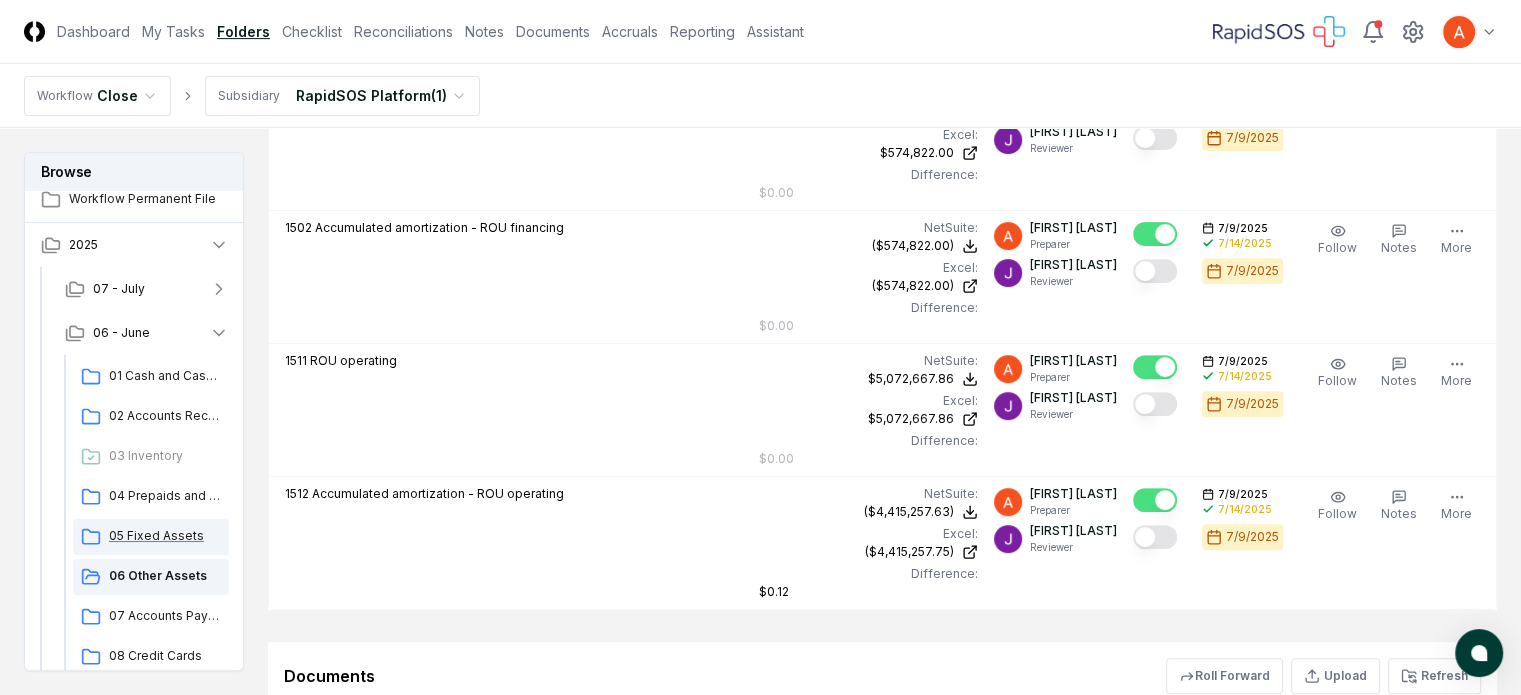 click on "05 Fixed Assets" at bounding box center [165, 536] 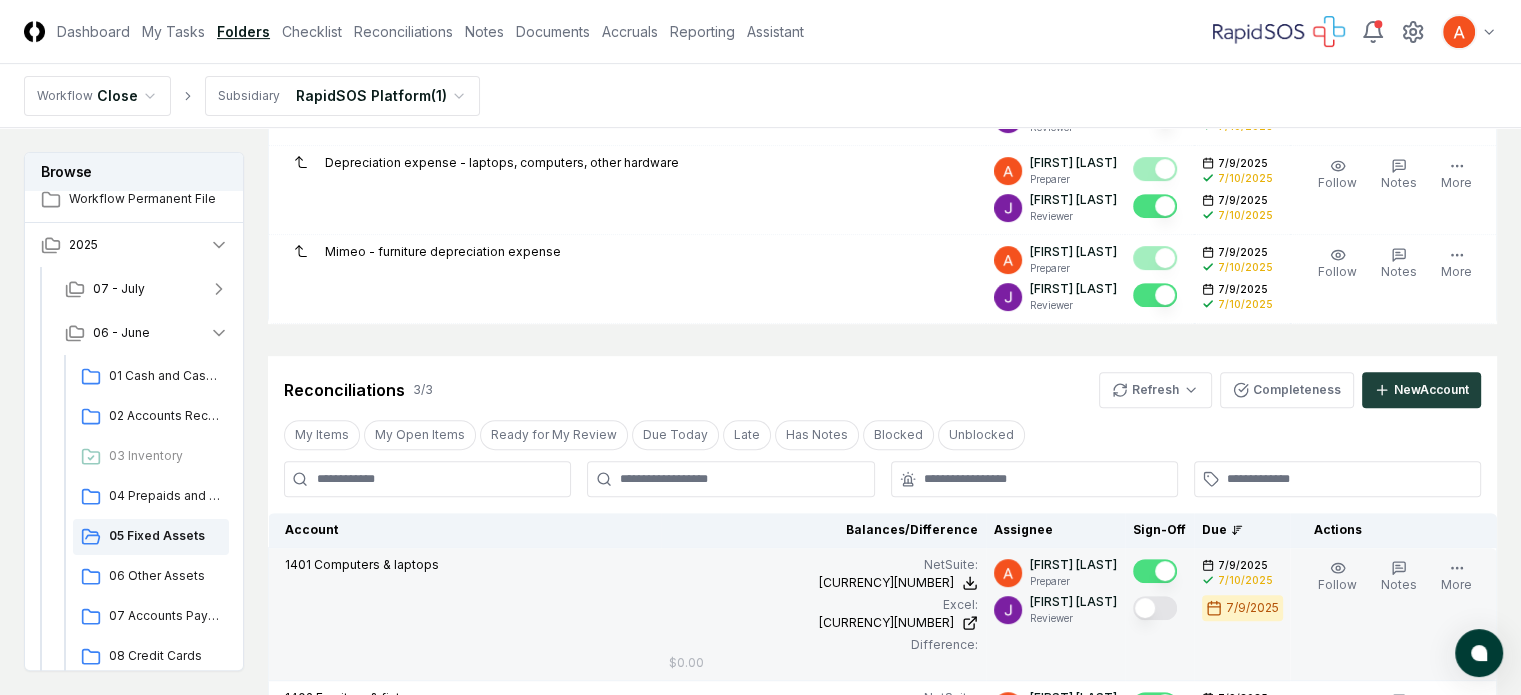 scroll, scrollTop: 1000, scrollLeft: 0, axis: vertical 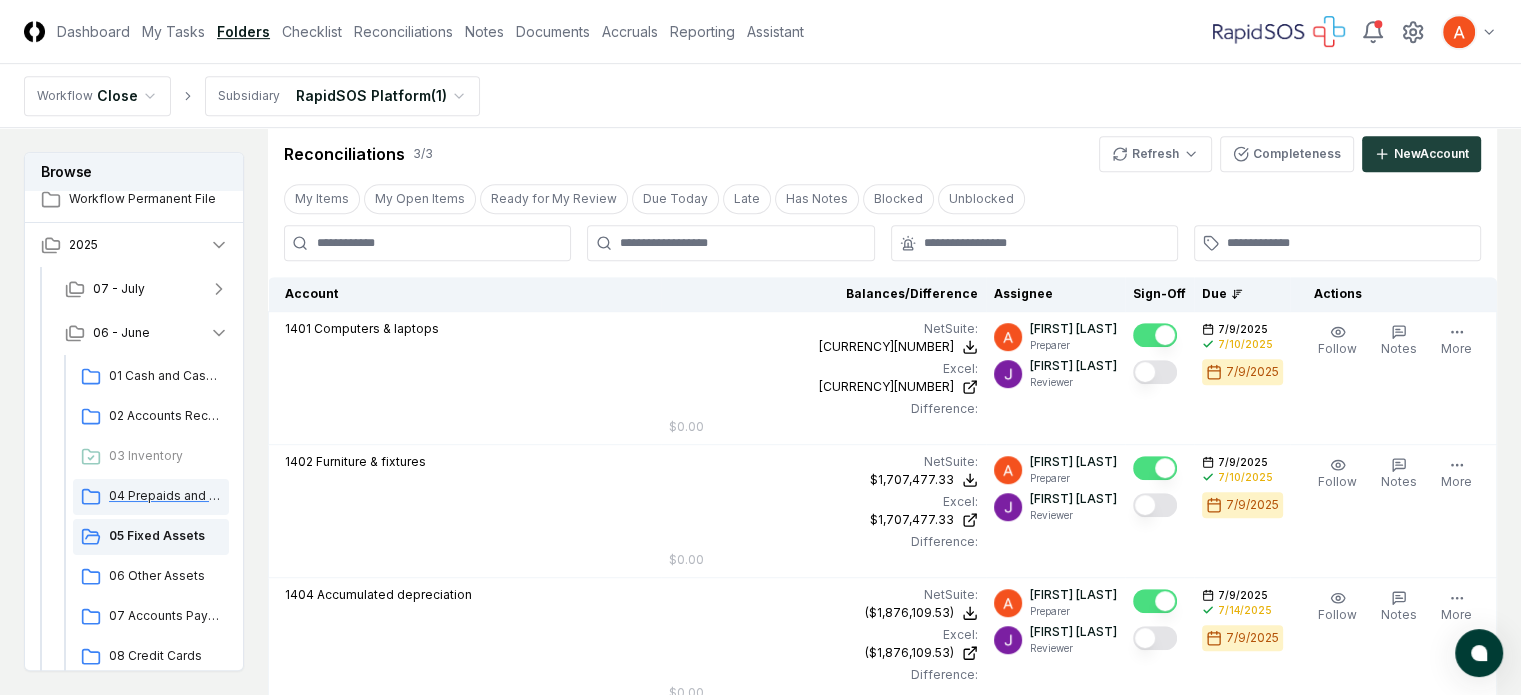 click on "04 Prepaids and Other Current Assets" at bounding box center (165, 496) 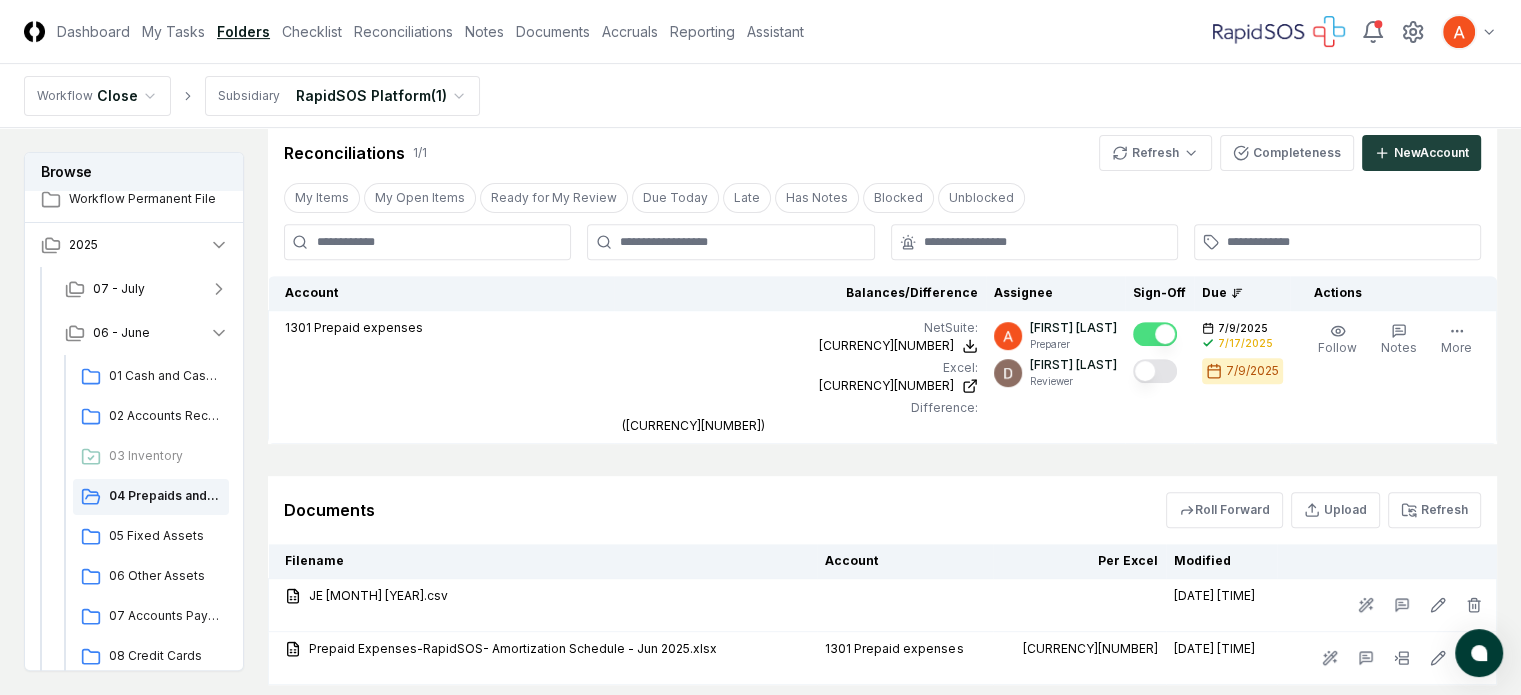scroll, scrollTop: 821, scrollLeft: 0, axis: vertical 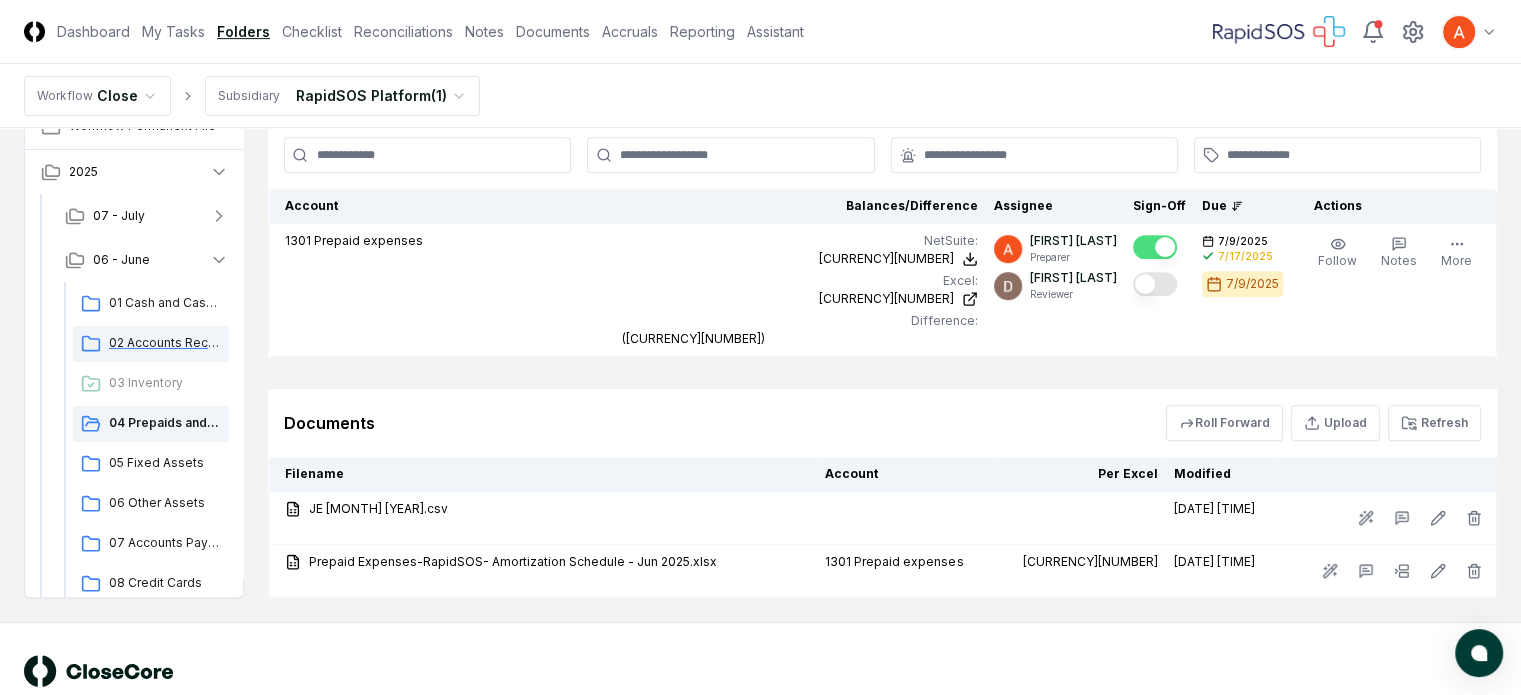 click on "02 Accounts Receivable" at bounding box center [165, 343] 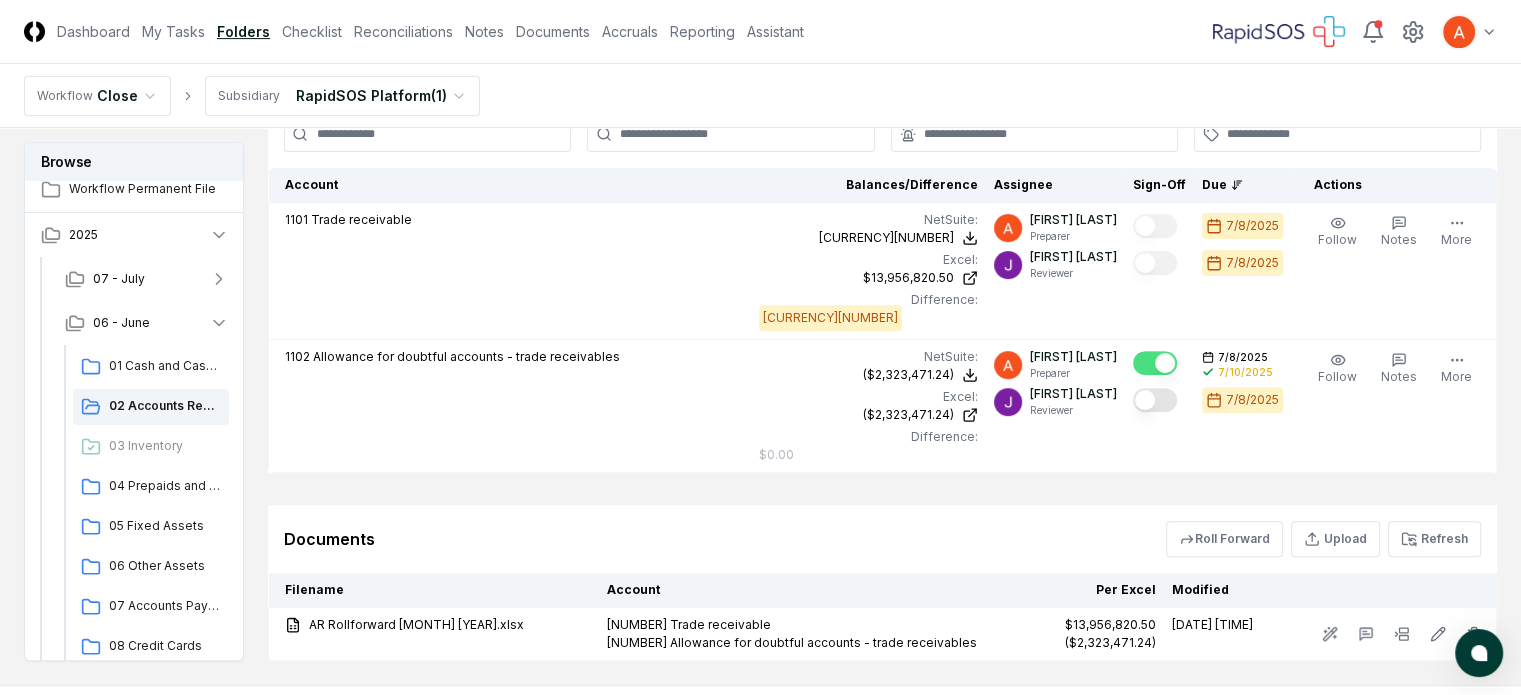 scroll, scrollTop: 700, scrollLeft: 0, axis: vertical 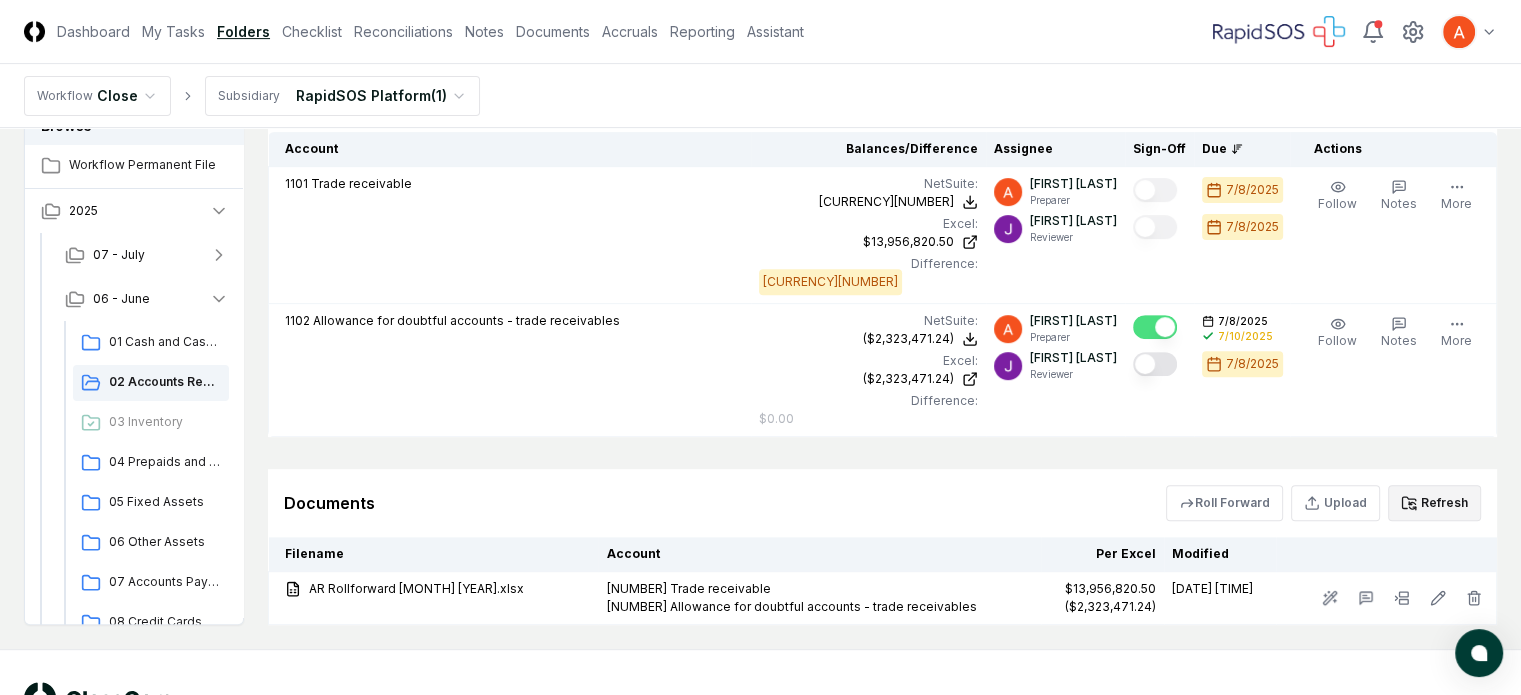 click on "Refresh" at bounding box center (1434, 503) 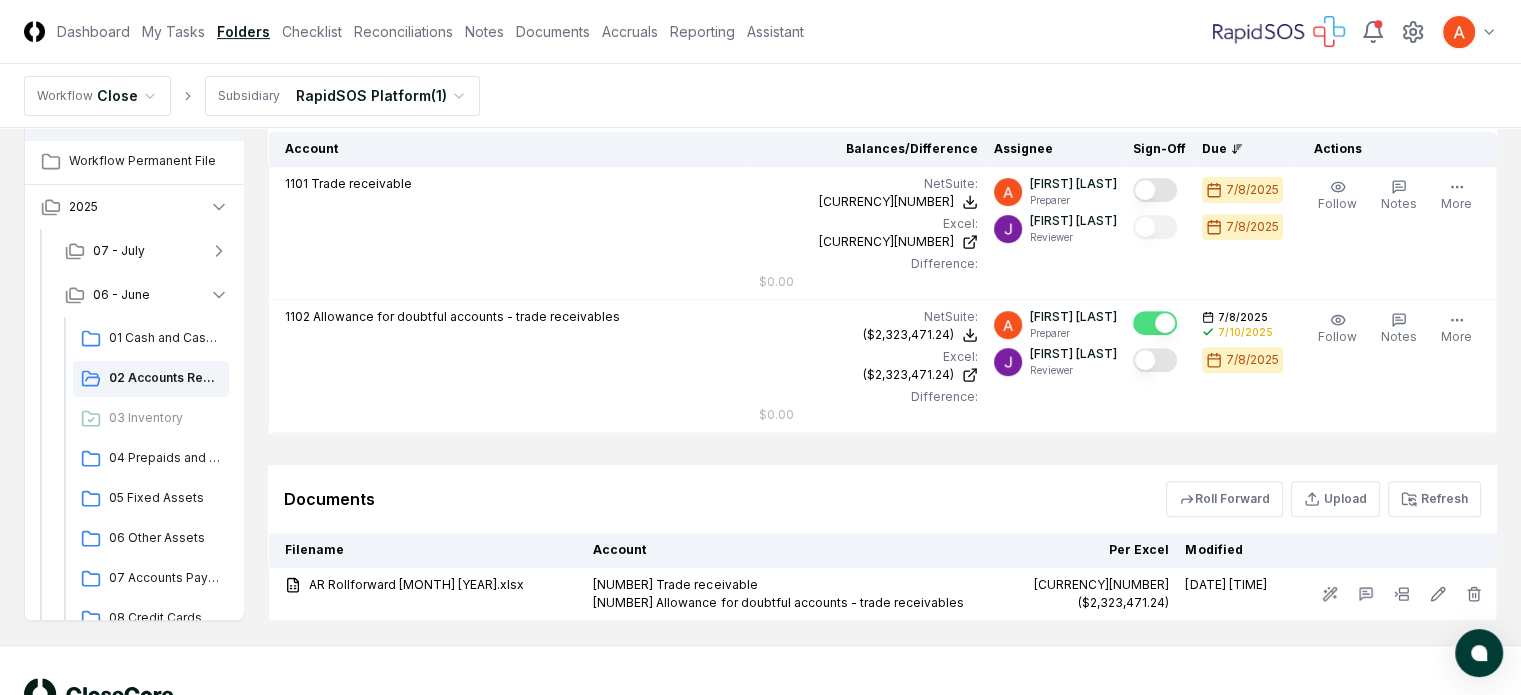 click on "Roll Forward Upload Refresh" at bounding box center (1323, 499) 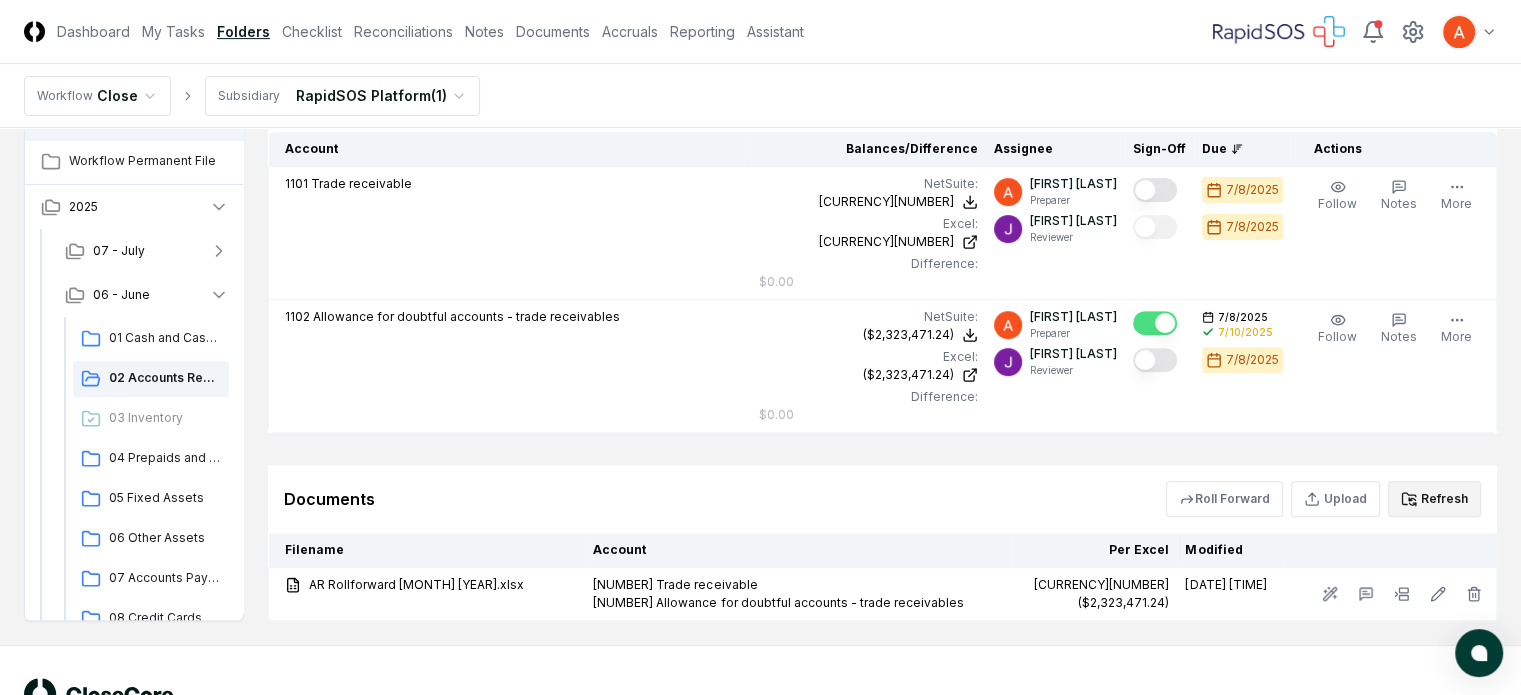 click on "Refresh" at bounding box center (1434, 499) 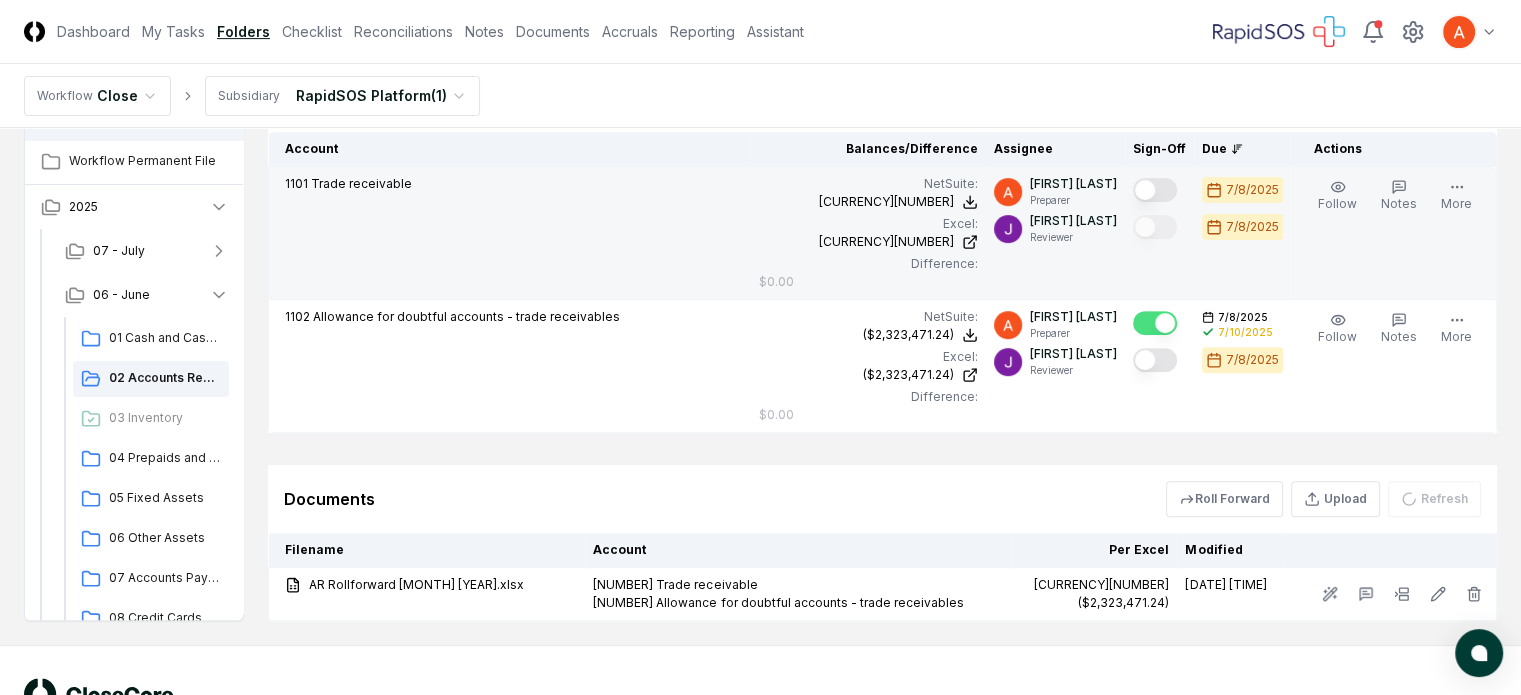 click at bounding box center [1155, 190] 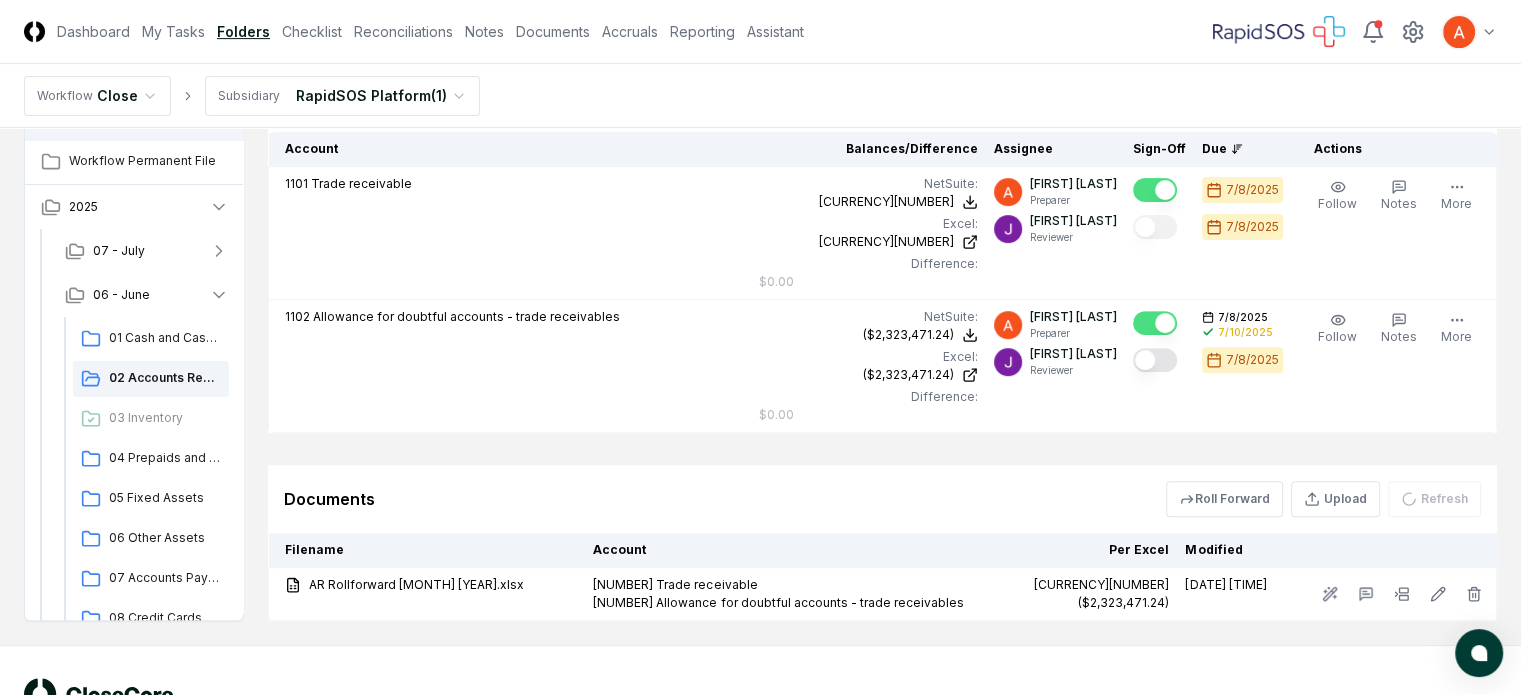 type on "on" 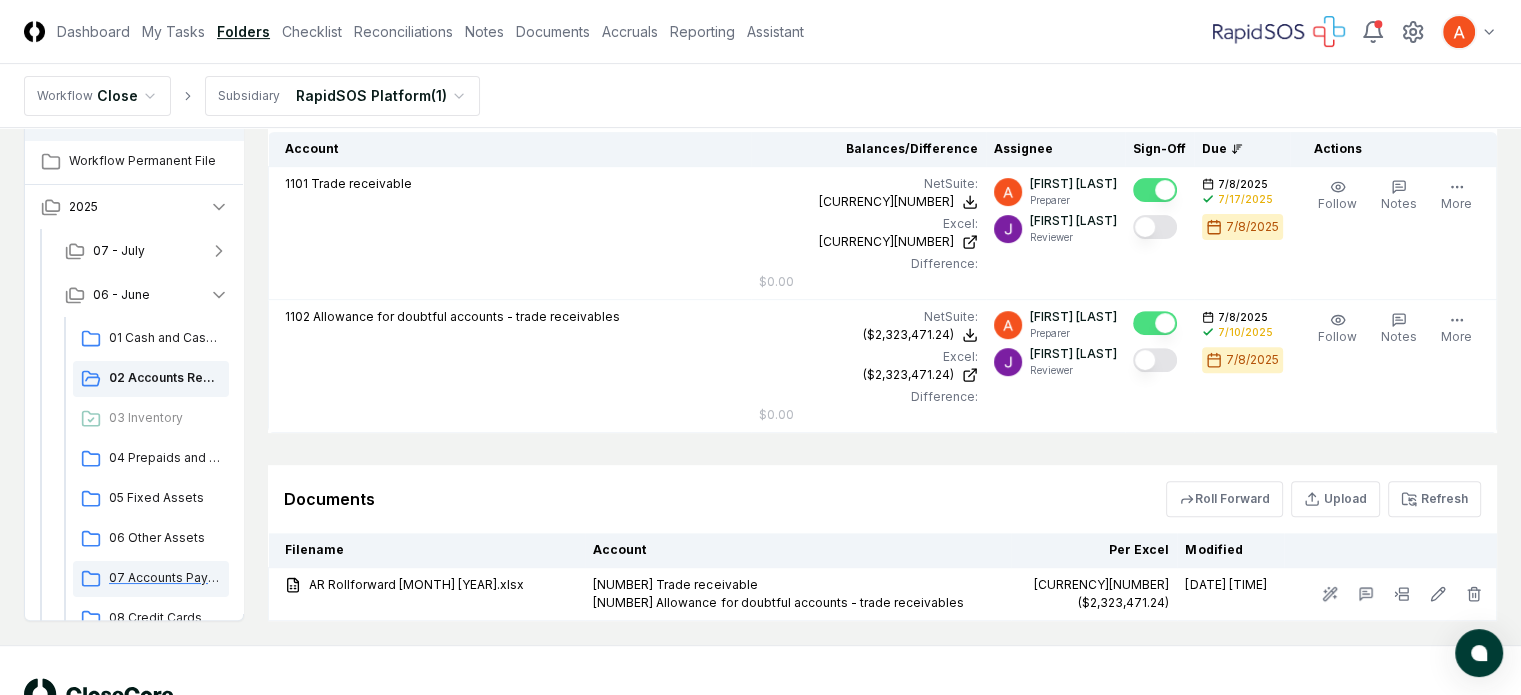 click on "07 Accounts Payable" at bounding box center [165, 578] 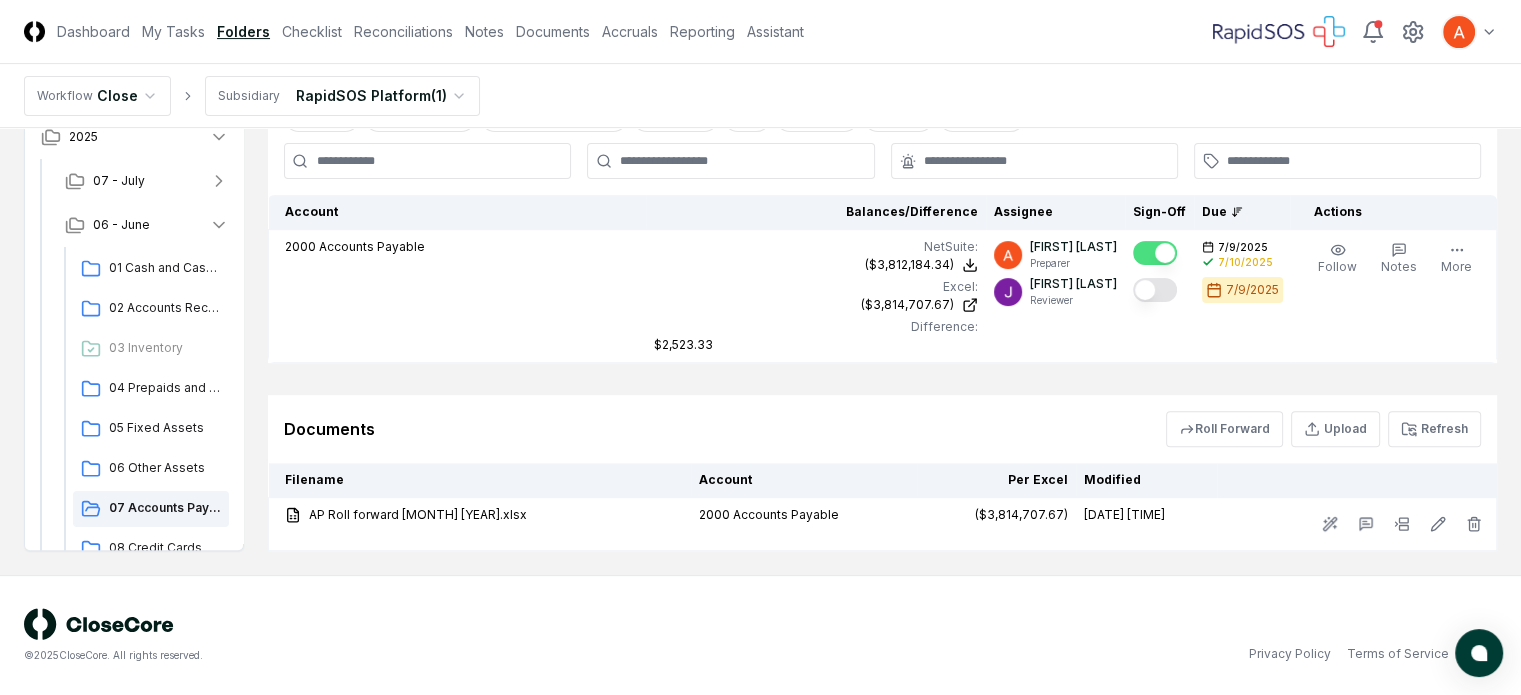 scroll, scrollTop: 0, scrollLeft: 0, axis: both 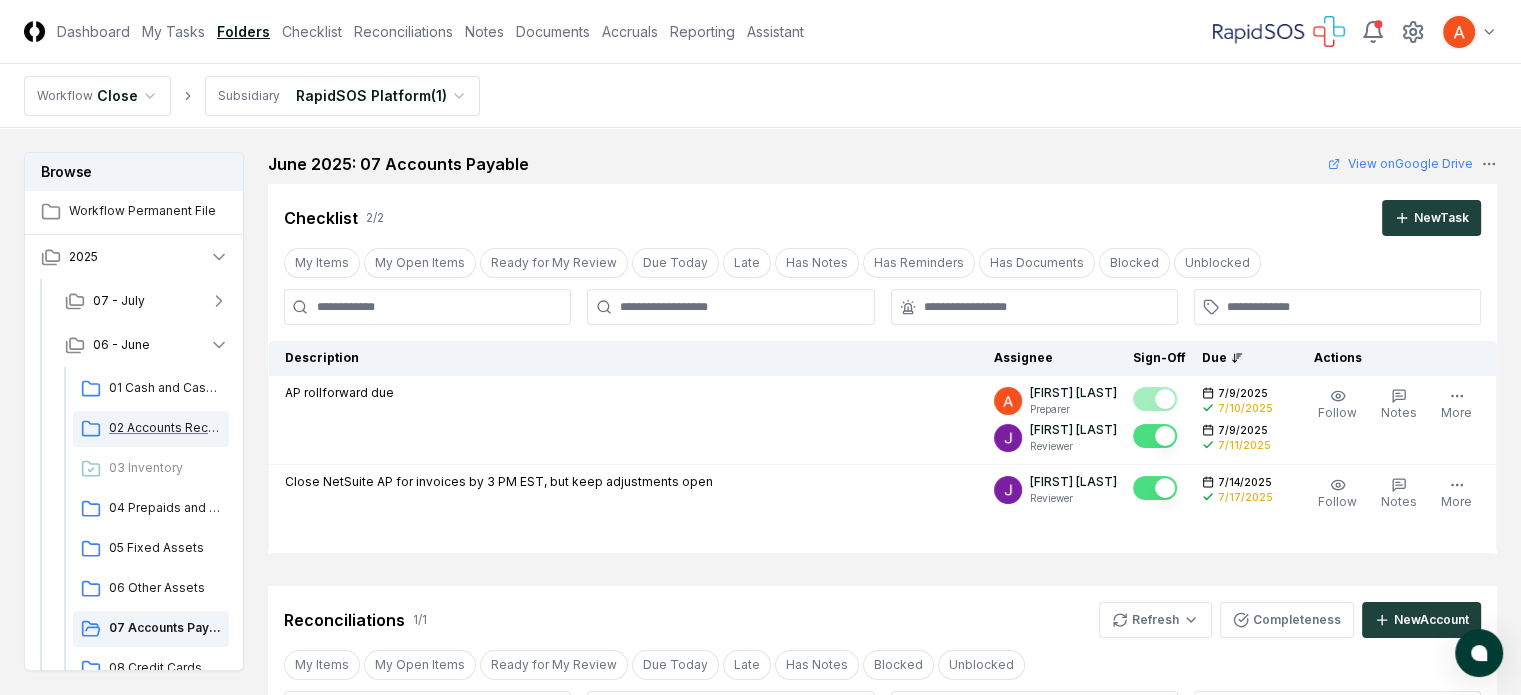 click on "02 Accounts Receivable" at bounding box center [165, 428] 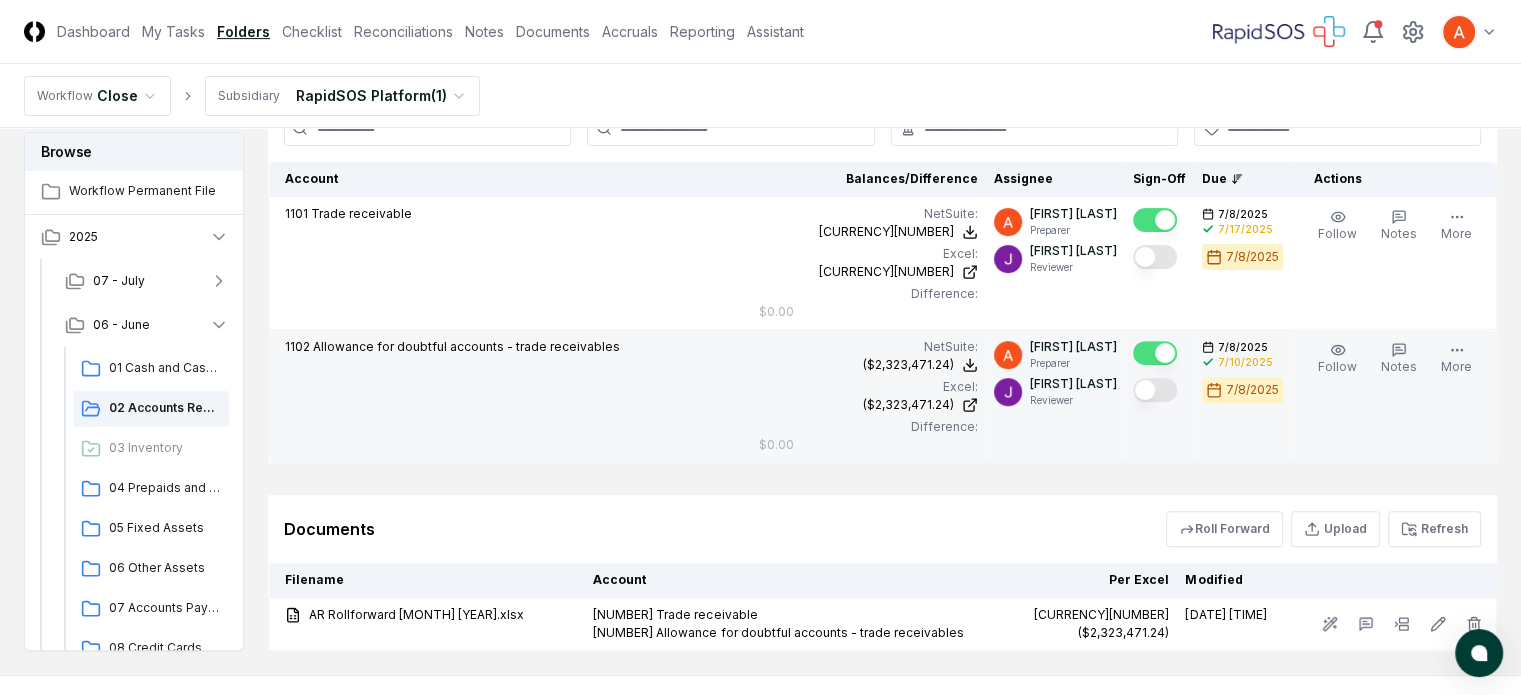 scroll, scrollTop: 700, scrollLeft: 0, axis: vertical 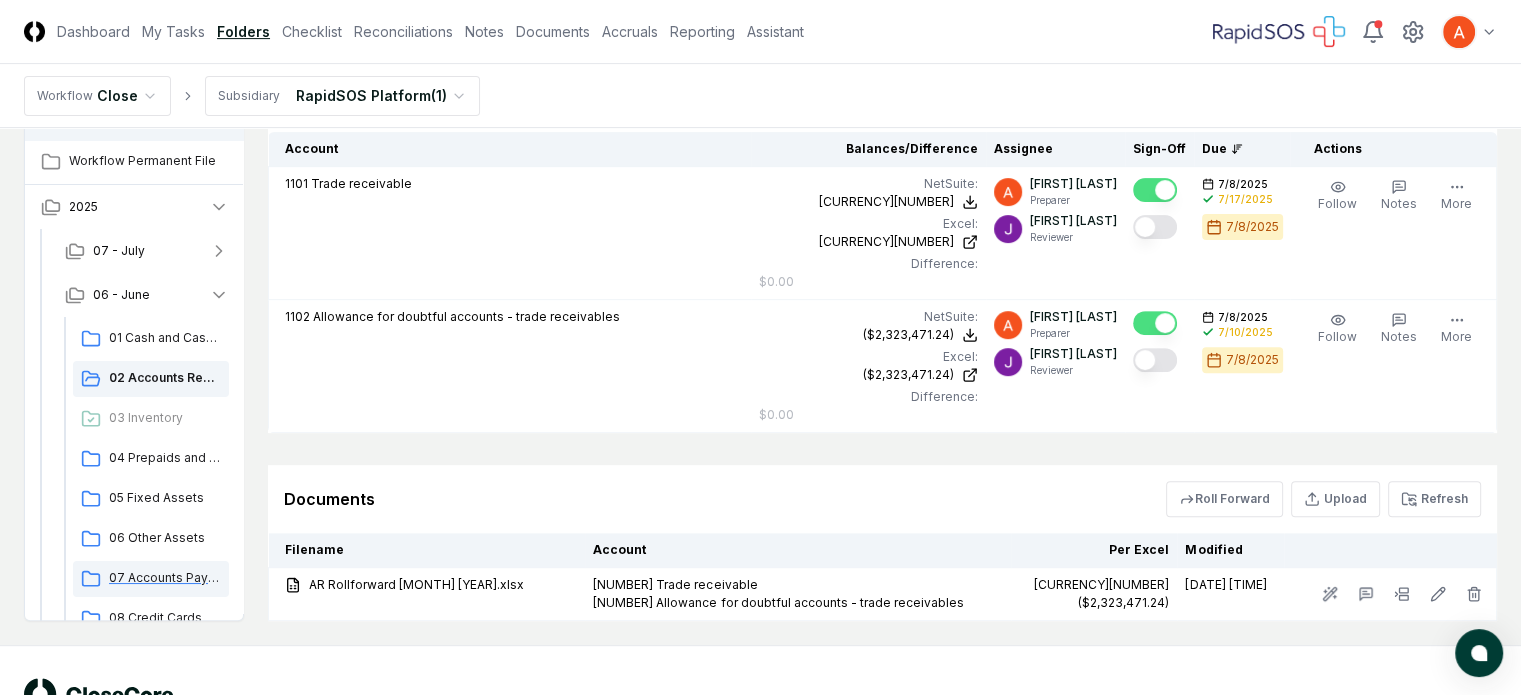 click on "07 Accounts Payable" at bounding box center [165, 578] 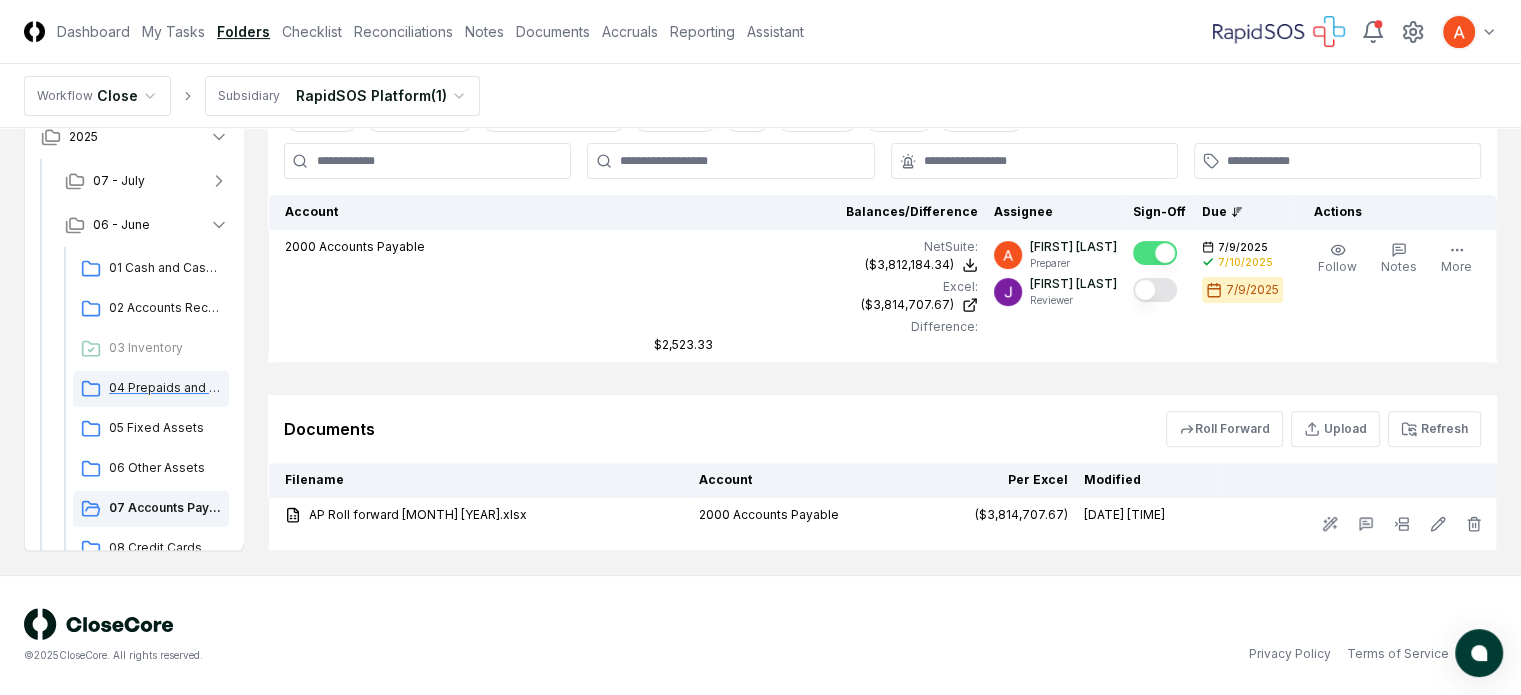 scroll, scrollTop: 0, scrollLeft: 0, axis: both 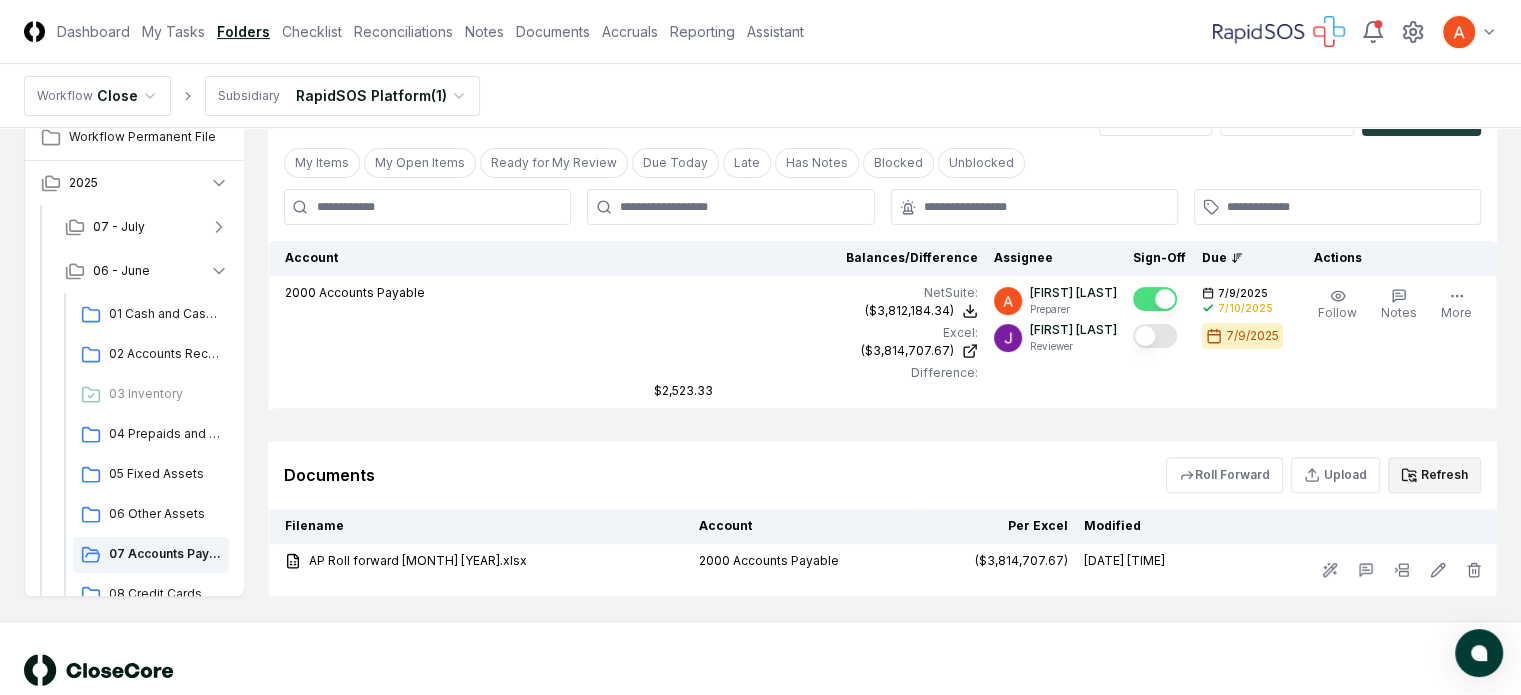 click 